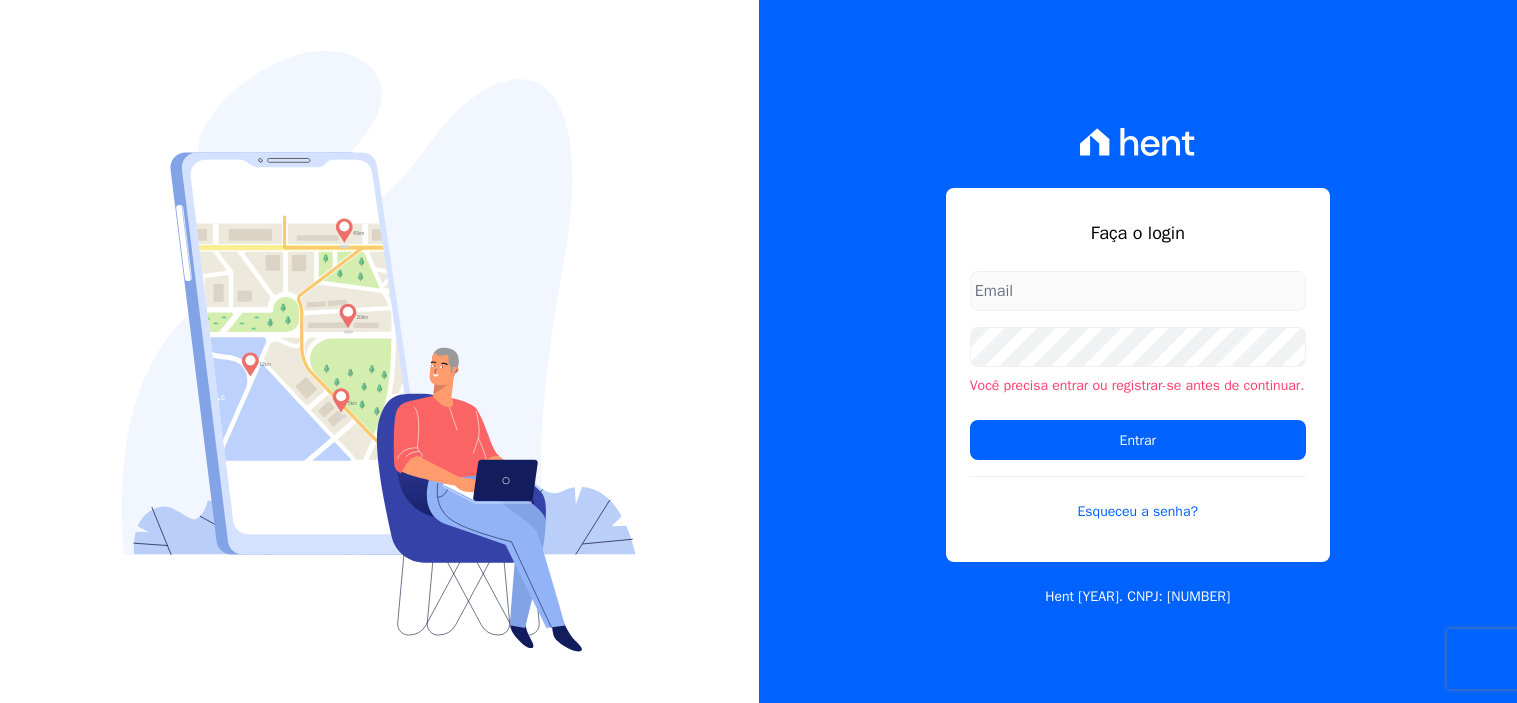 scroll, scrollTop: 0, scrollLeft: 0, axis: both 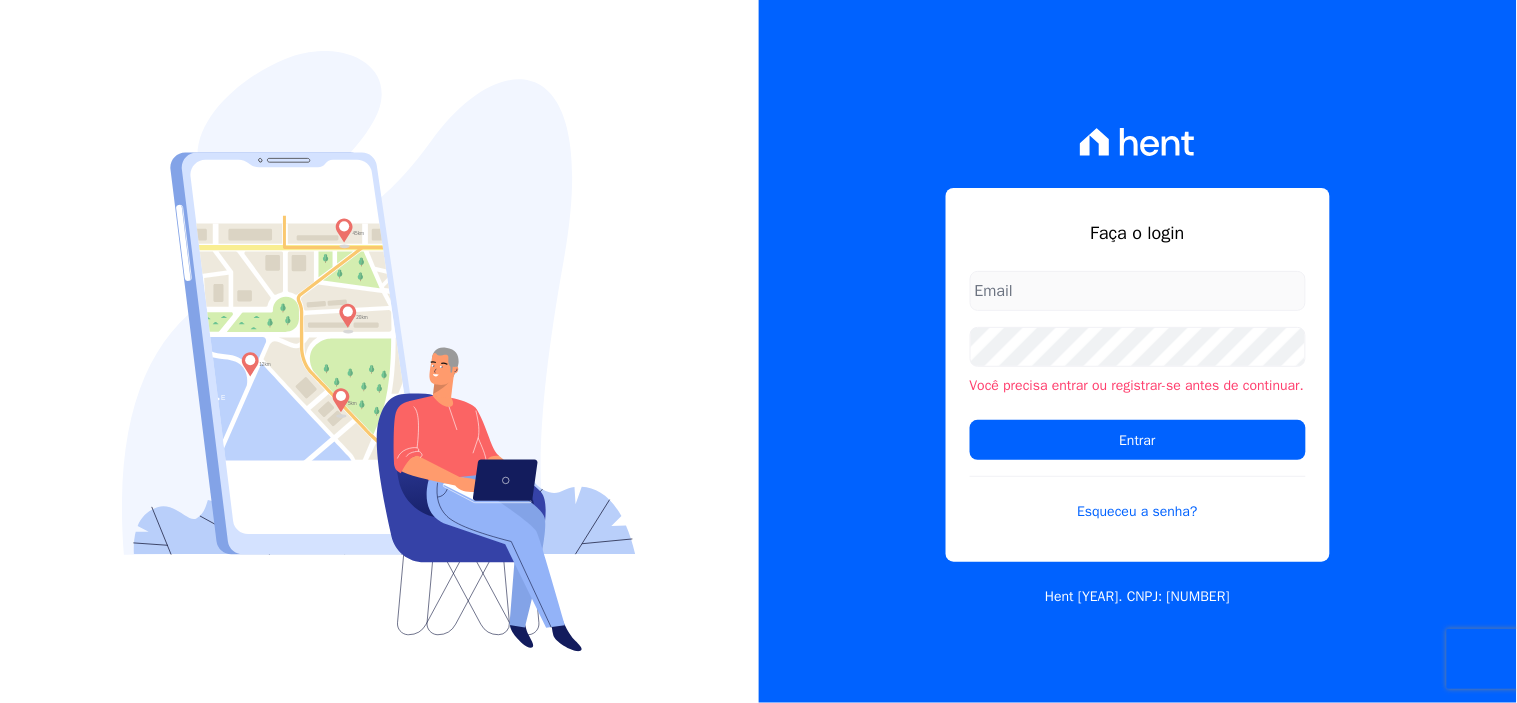 click at bounding box center [1138, 291] 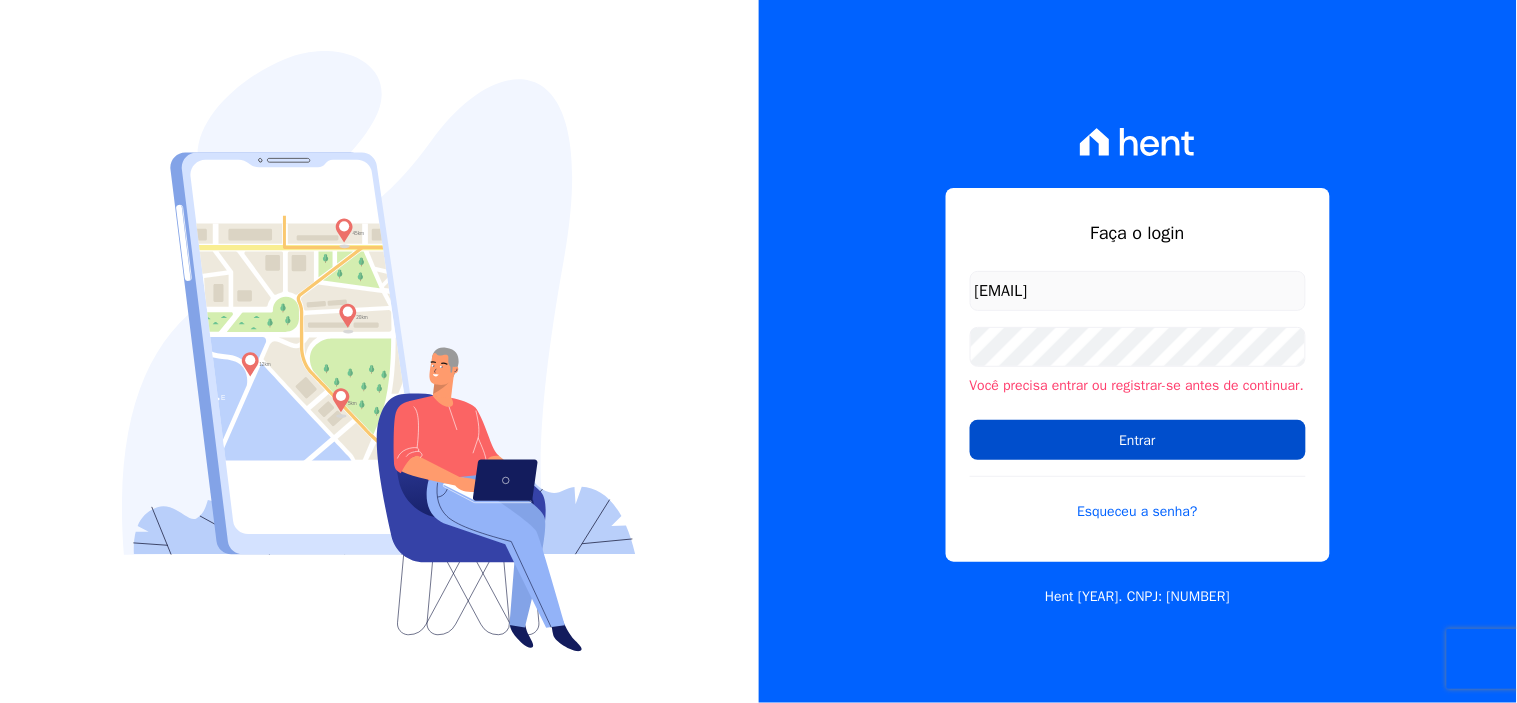 click on "Entrar" at bounding box center (1138, 440) 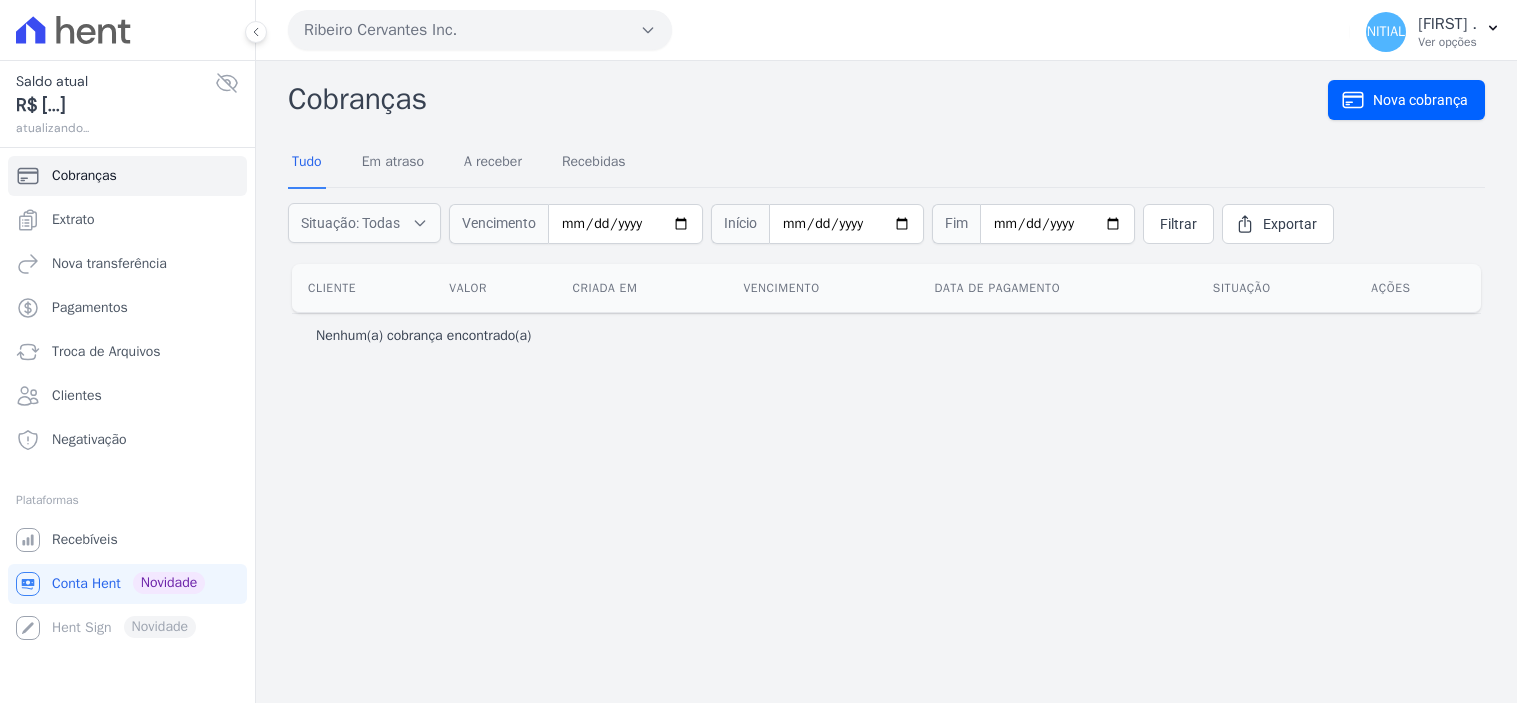 scroll, scrollTop: 0, scrollLeft: 0, axis: both 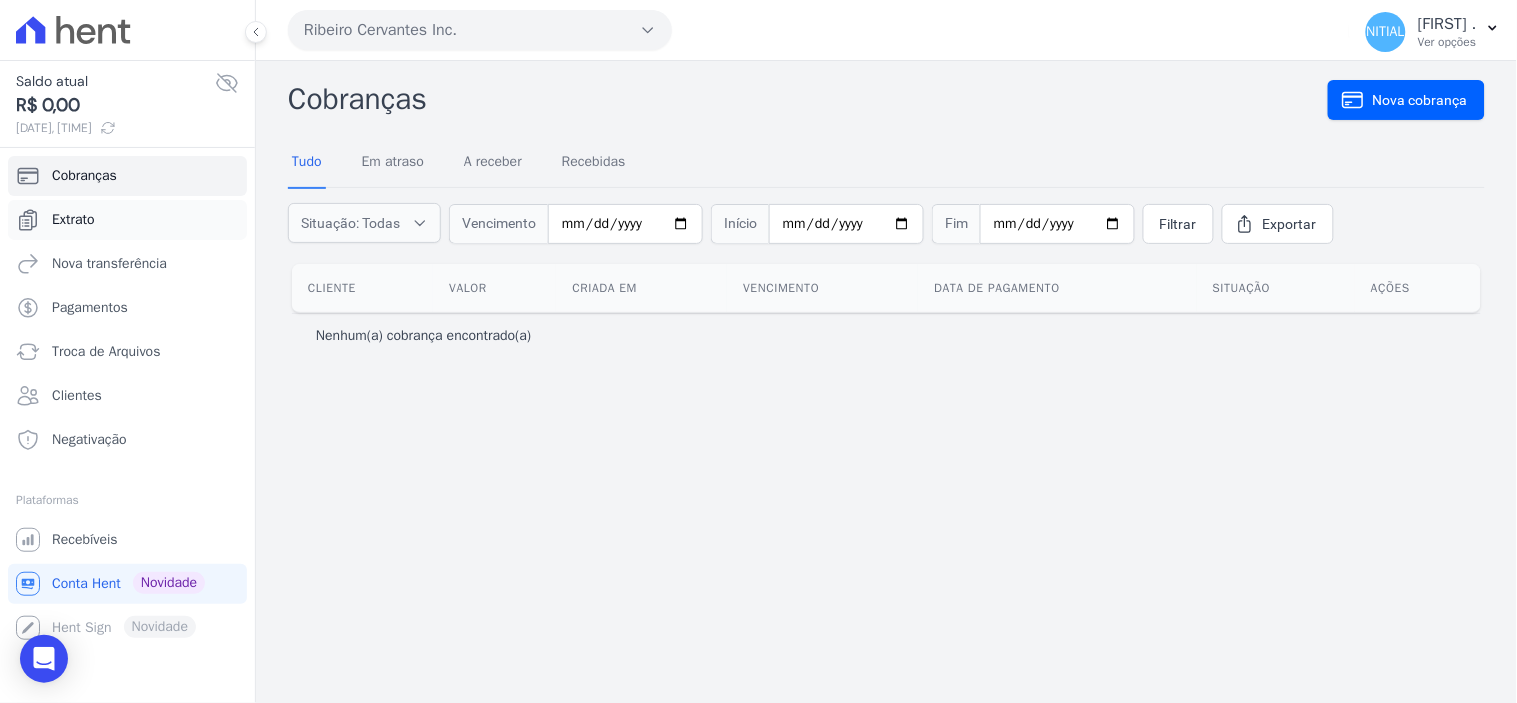 click on "Extrato" at bounding box center (73, 220) 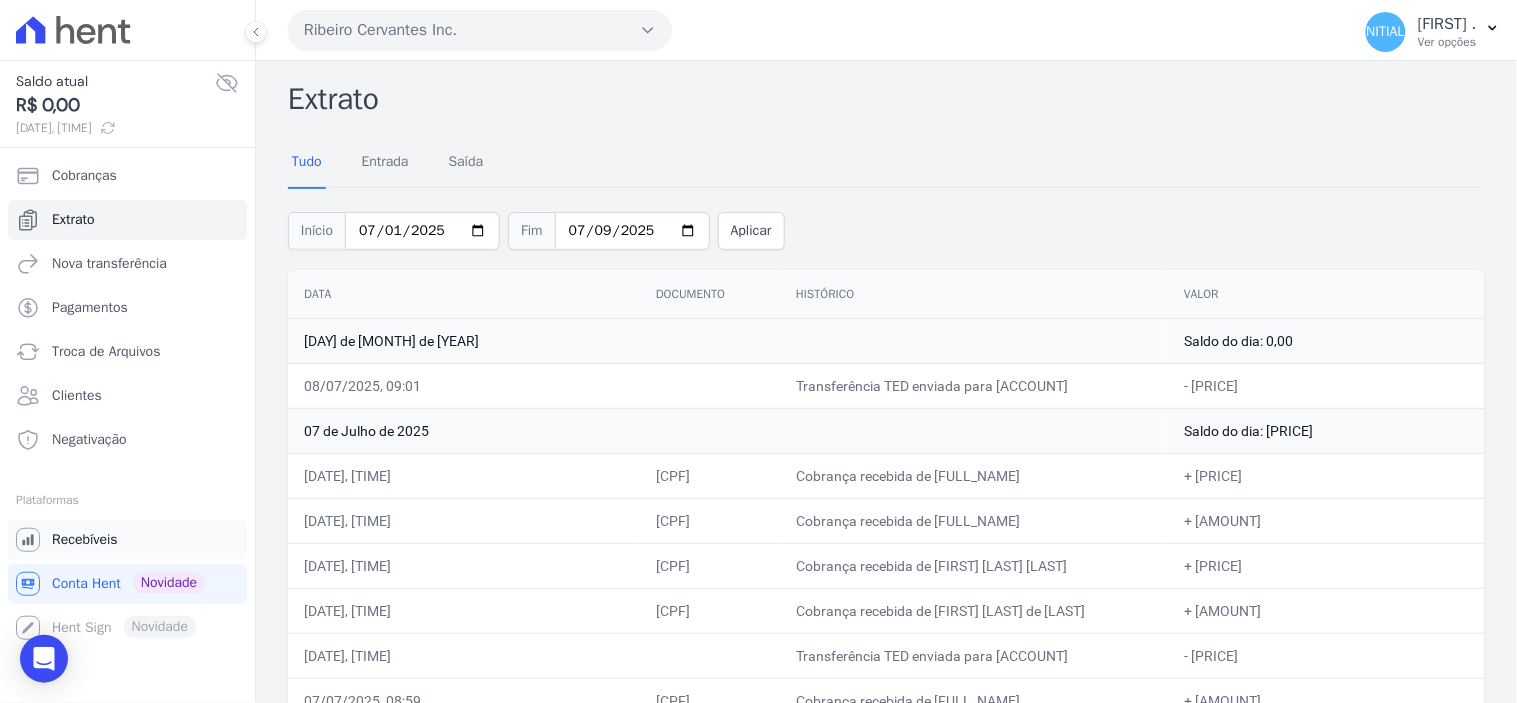 click on "Recebíveis" at bounding box center (85, 540) 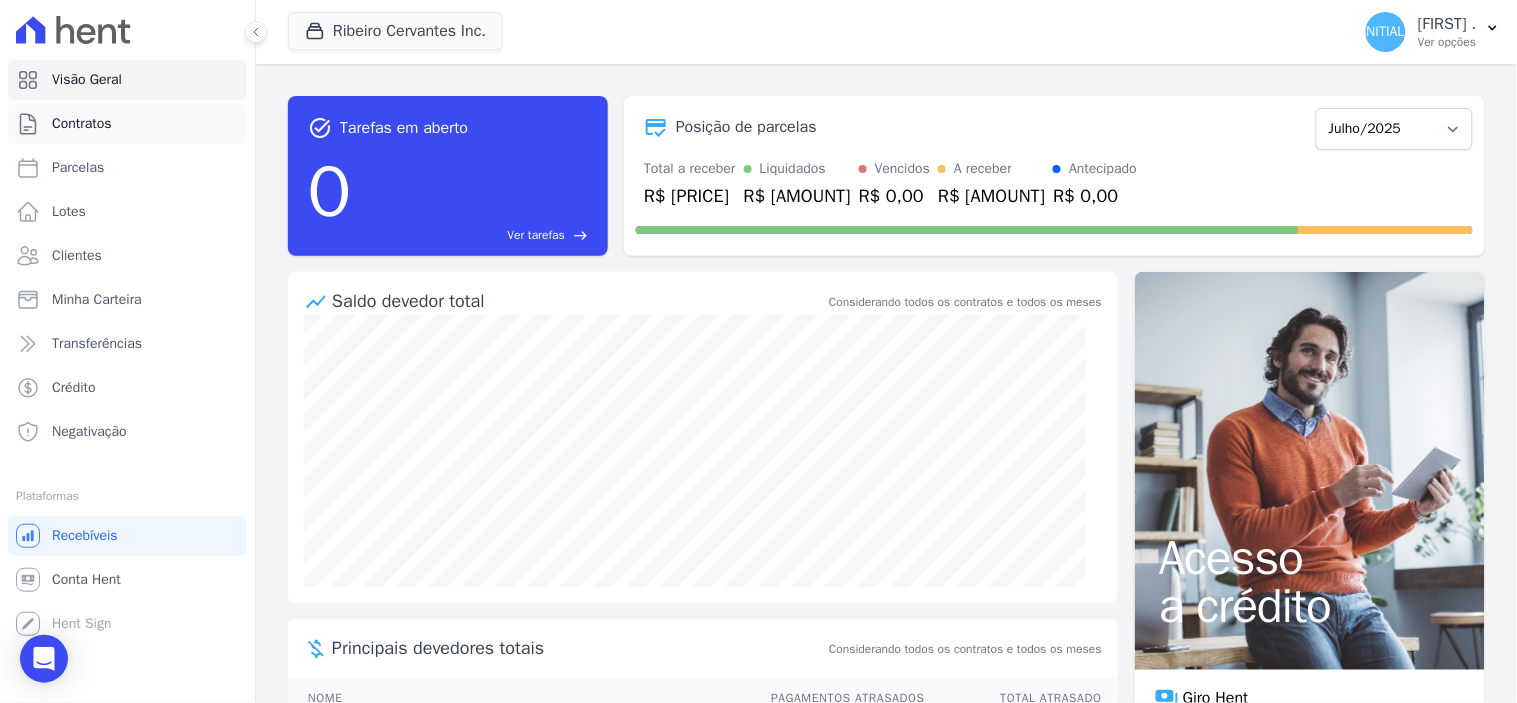 click on "Contratos" at bounding box center [82, 124] 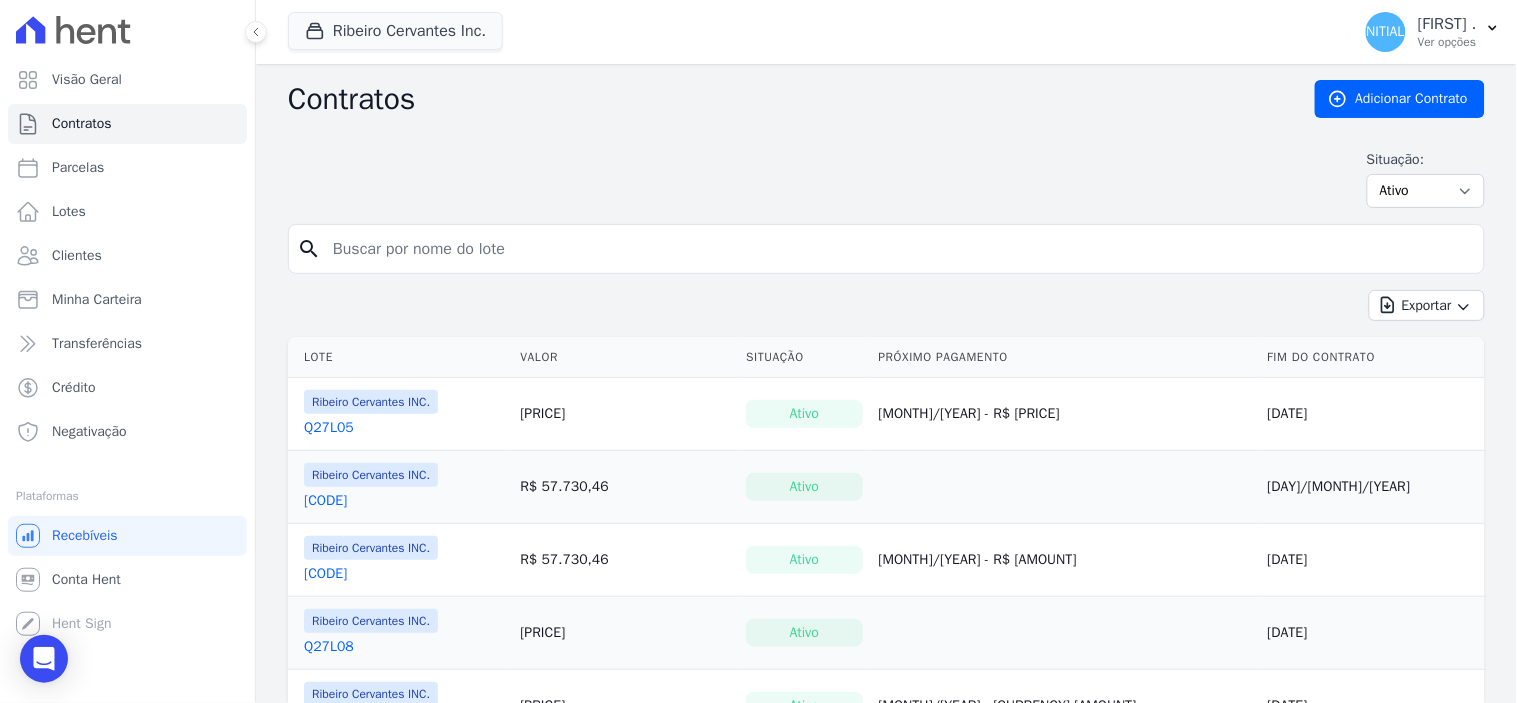 click at bounding box center (898, 249) 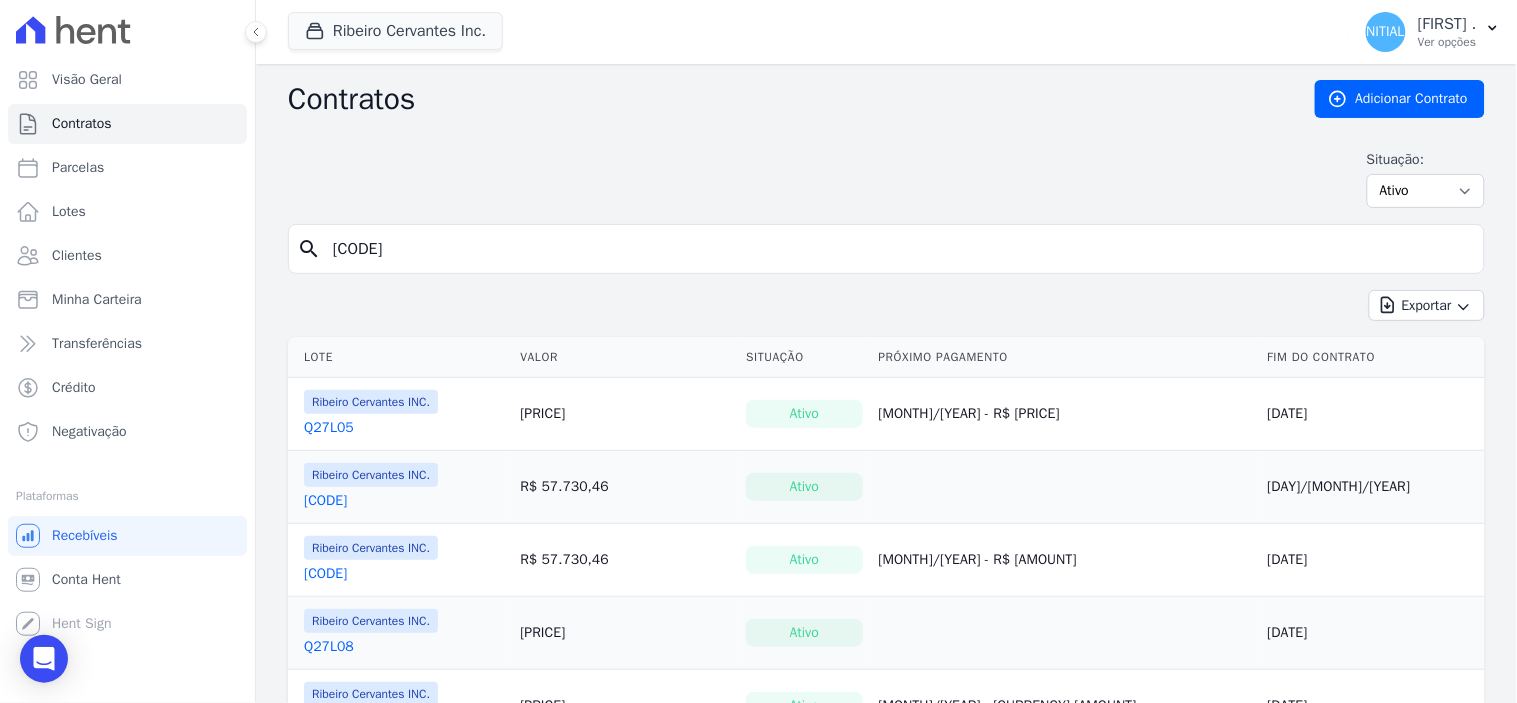 type on "[CODE]" 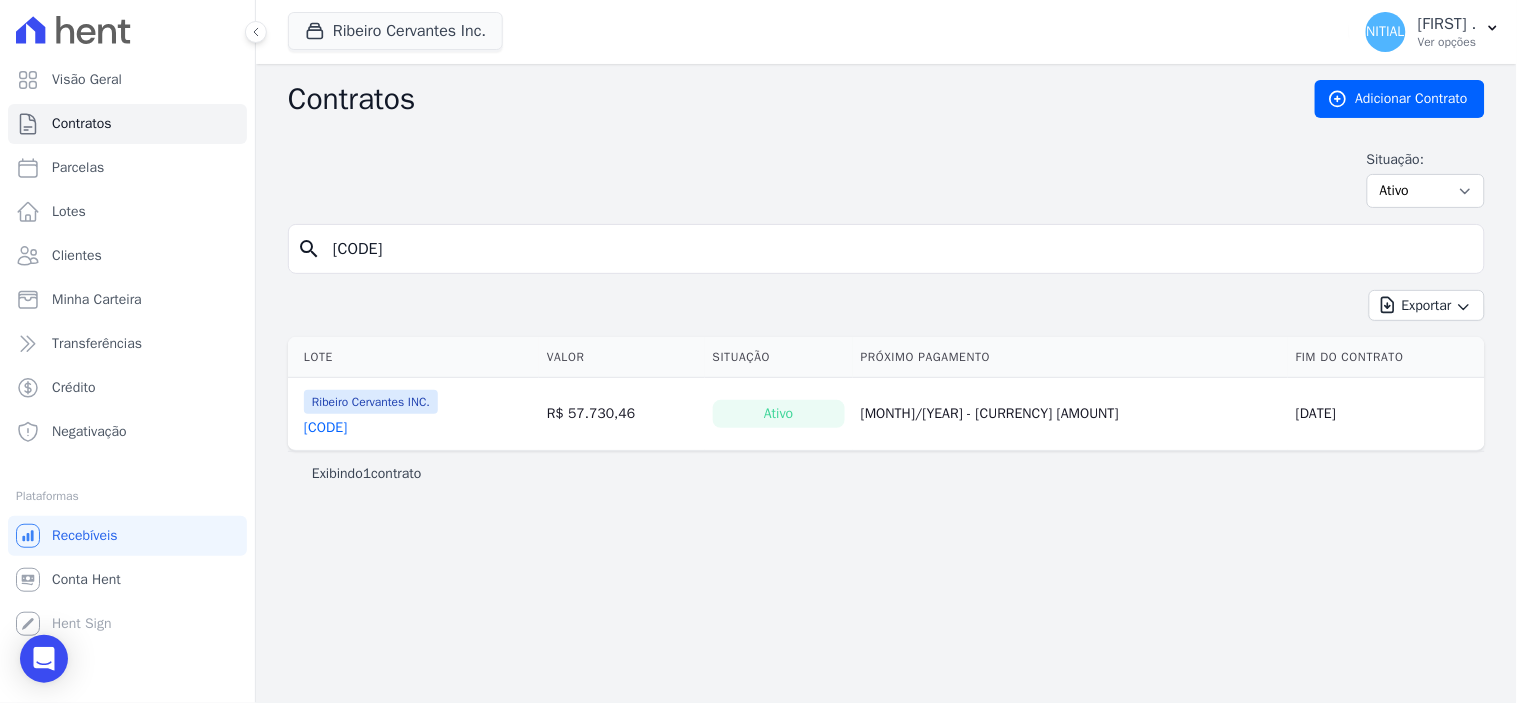 click on "[CODE]" at bounding box center (325, 428) 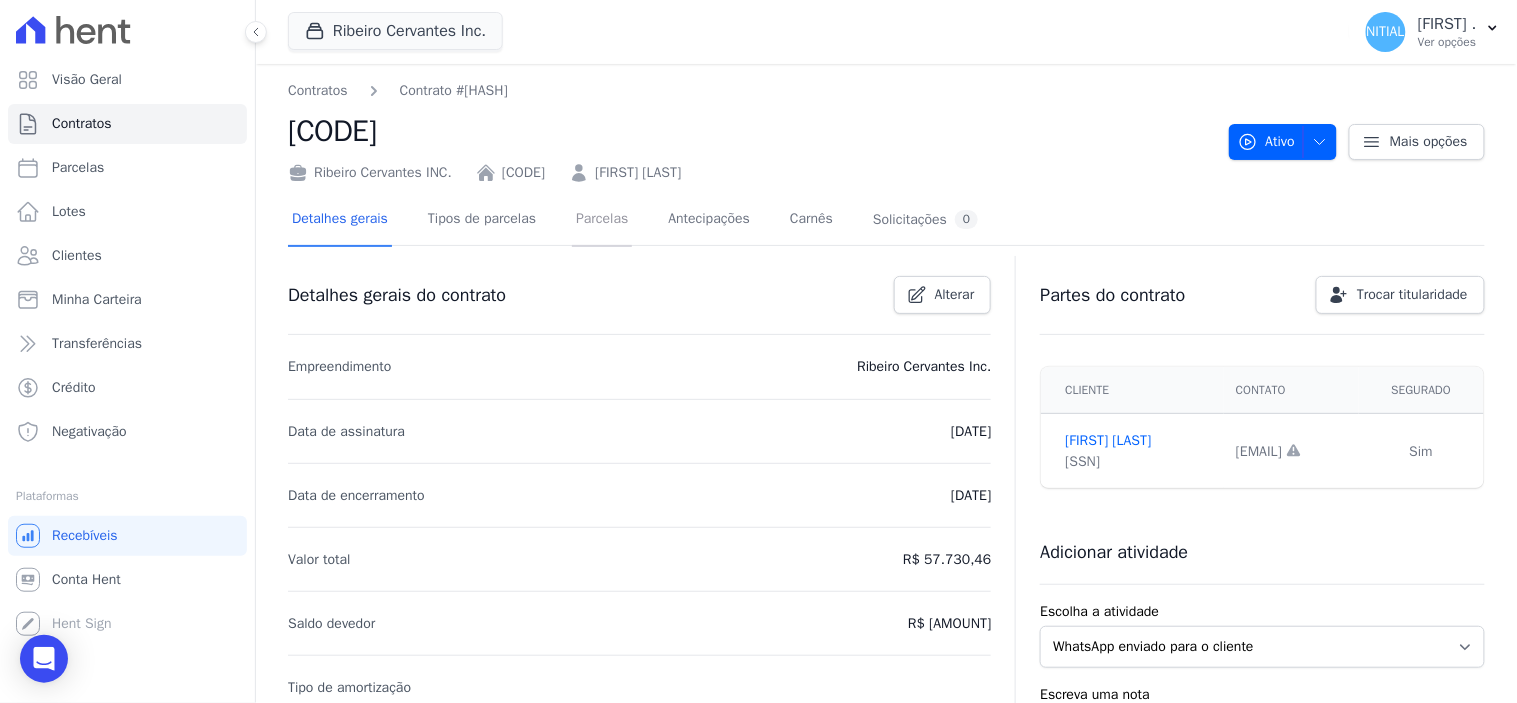 click on "Parcelas" at bounding box center [602, 220] 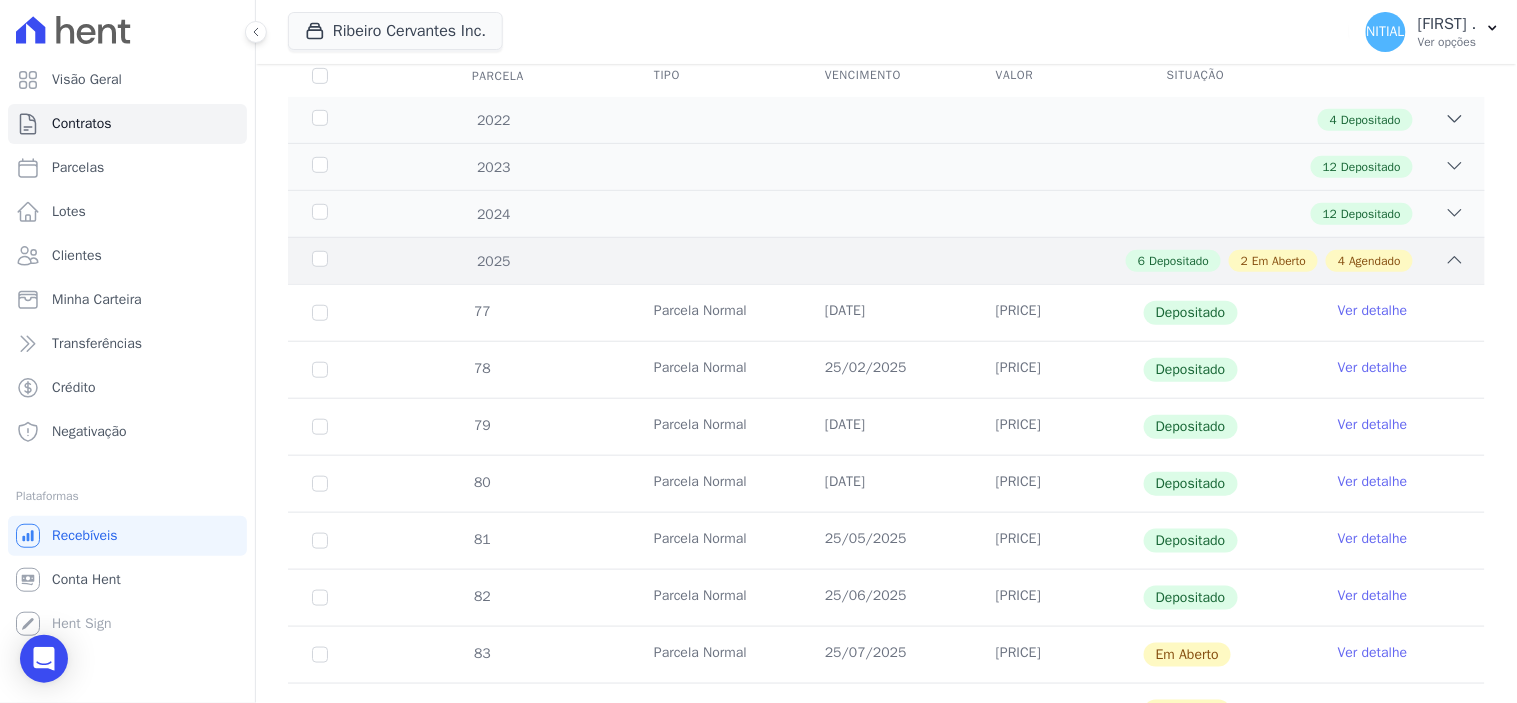 scroll, scrollTop: 0, scrollLeft: 0, axis: both 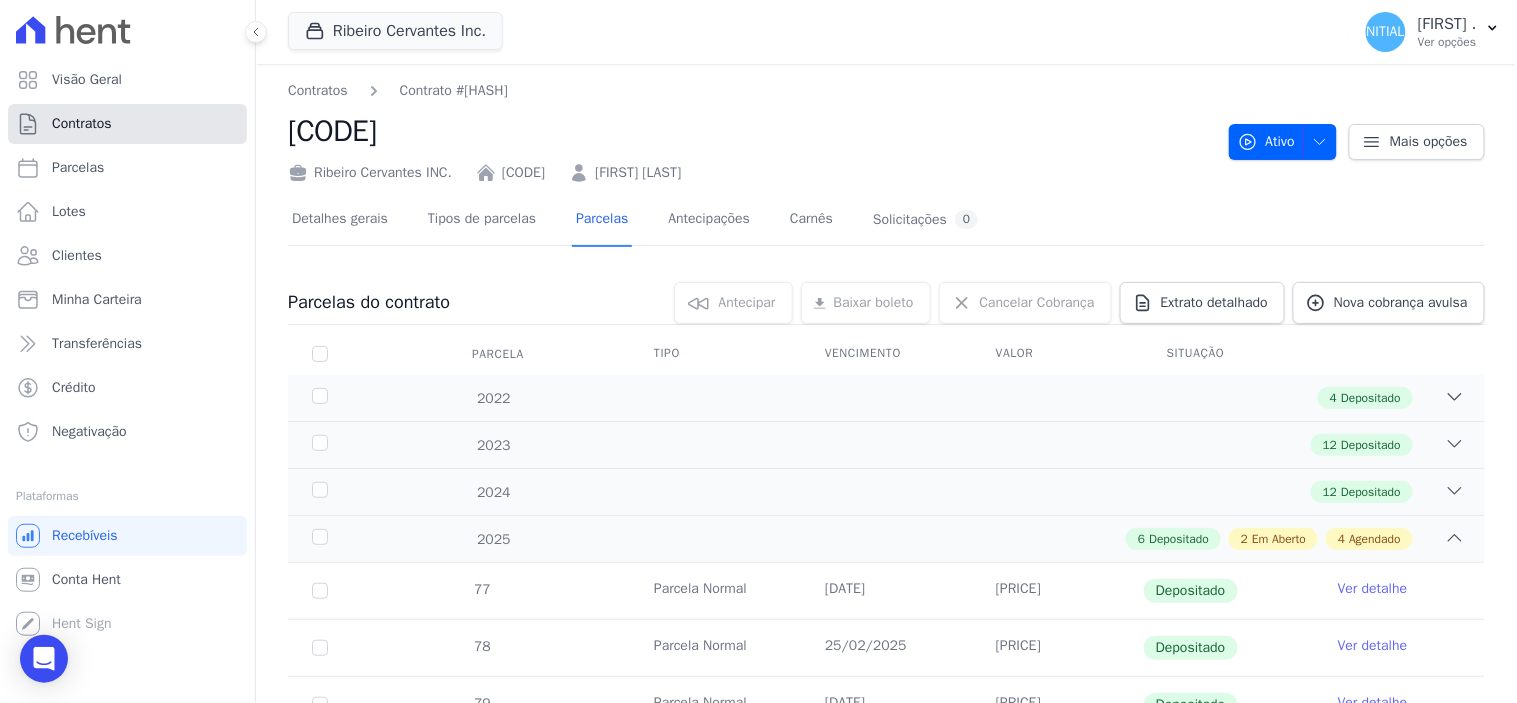 click on "Contratos" at bounding box center (82, 124) 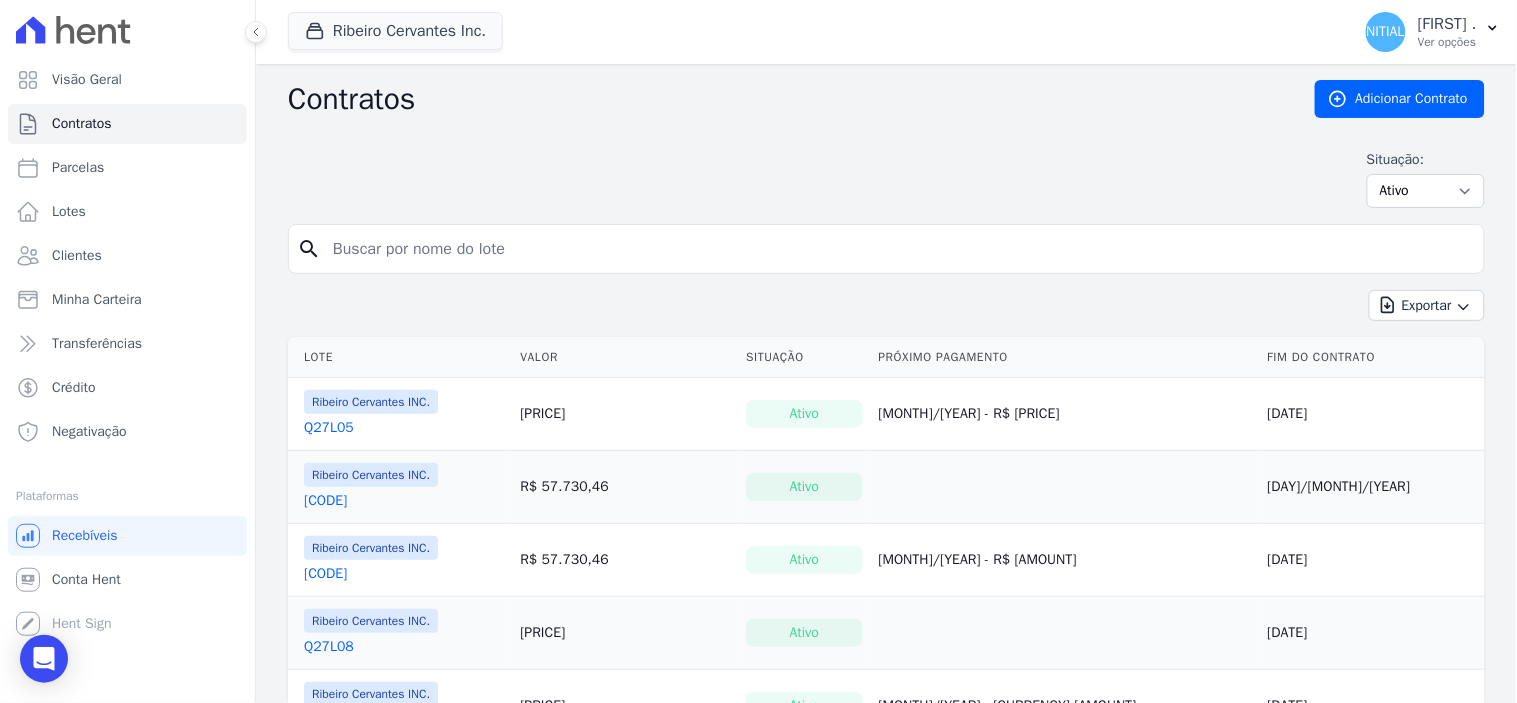 click at bounding box center [898, 249] 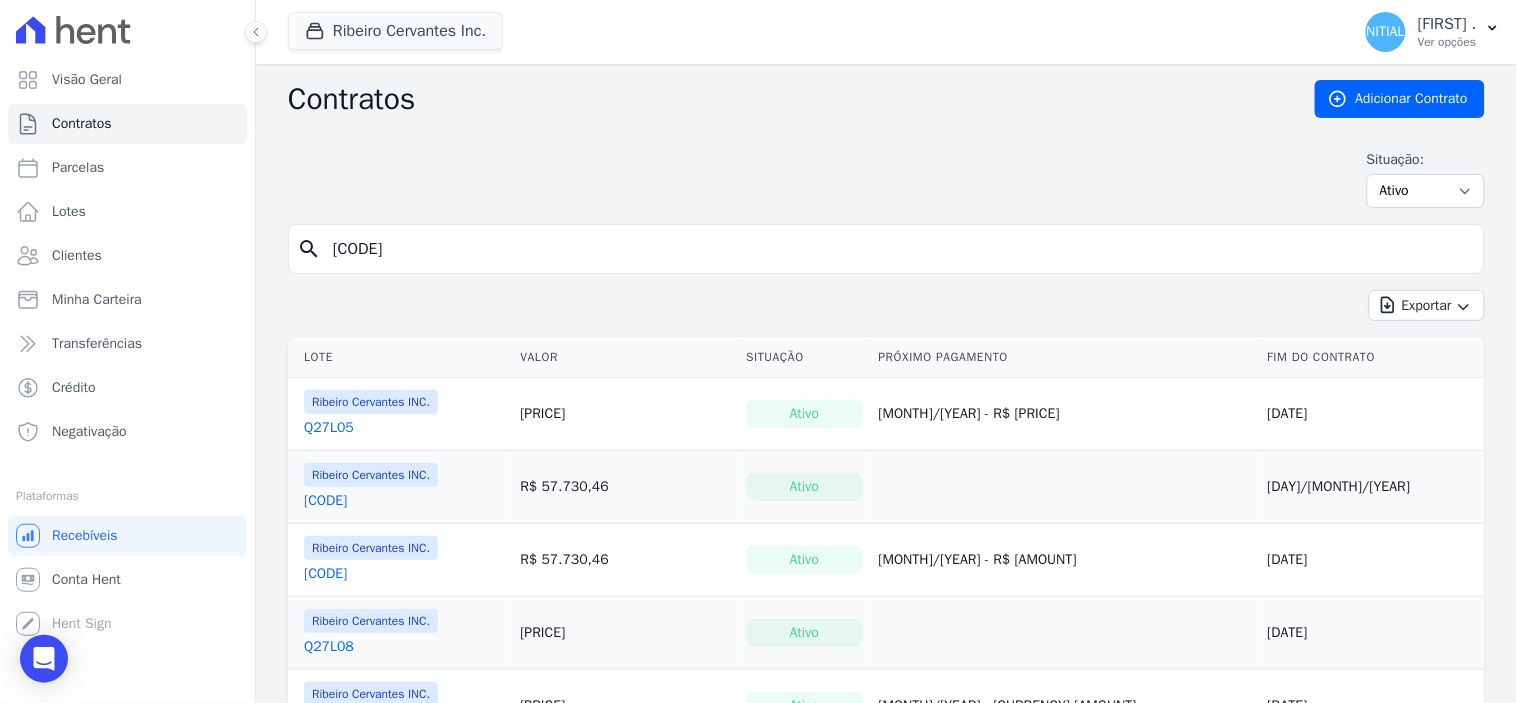 type on "[CODE]" 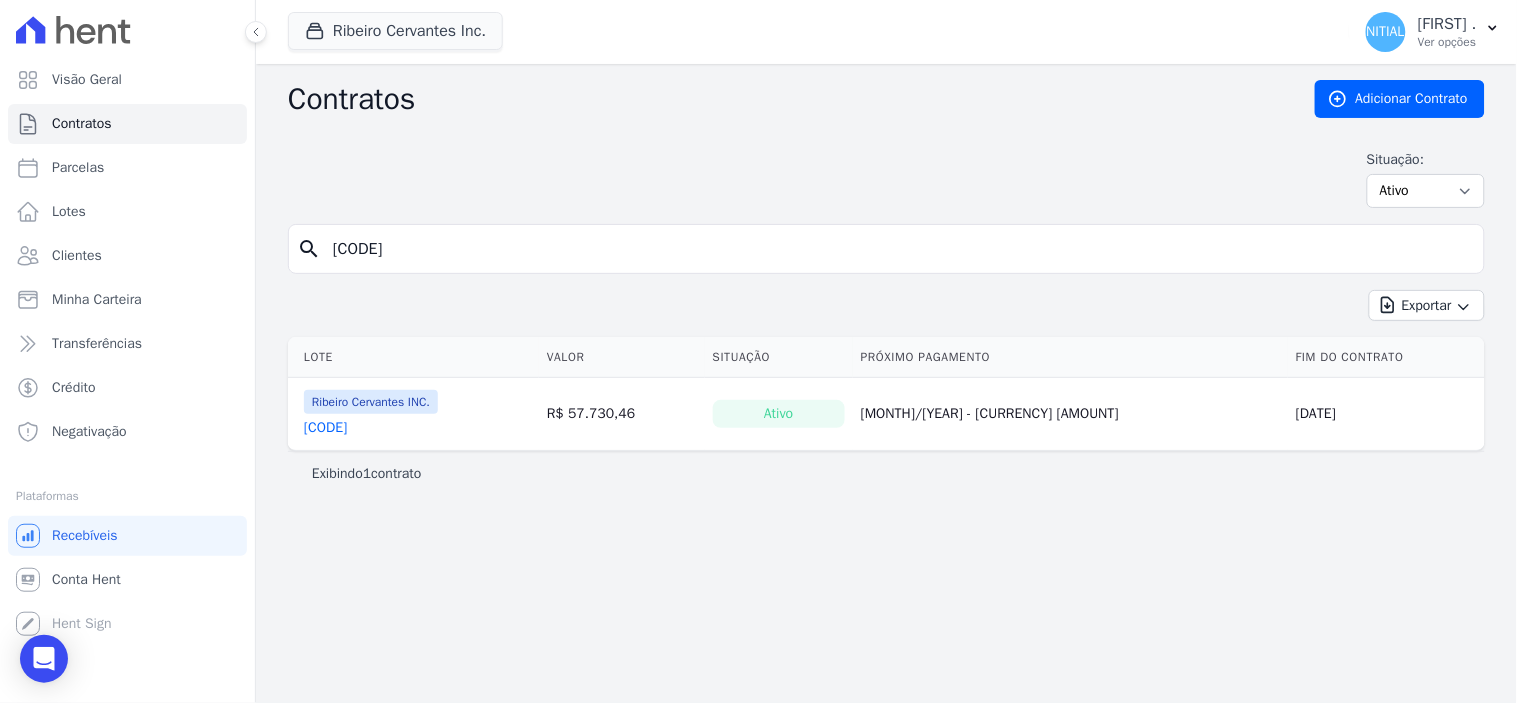 click on "[CODE]" at bounding box center [325, 428] 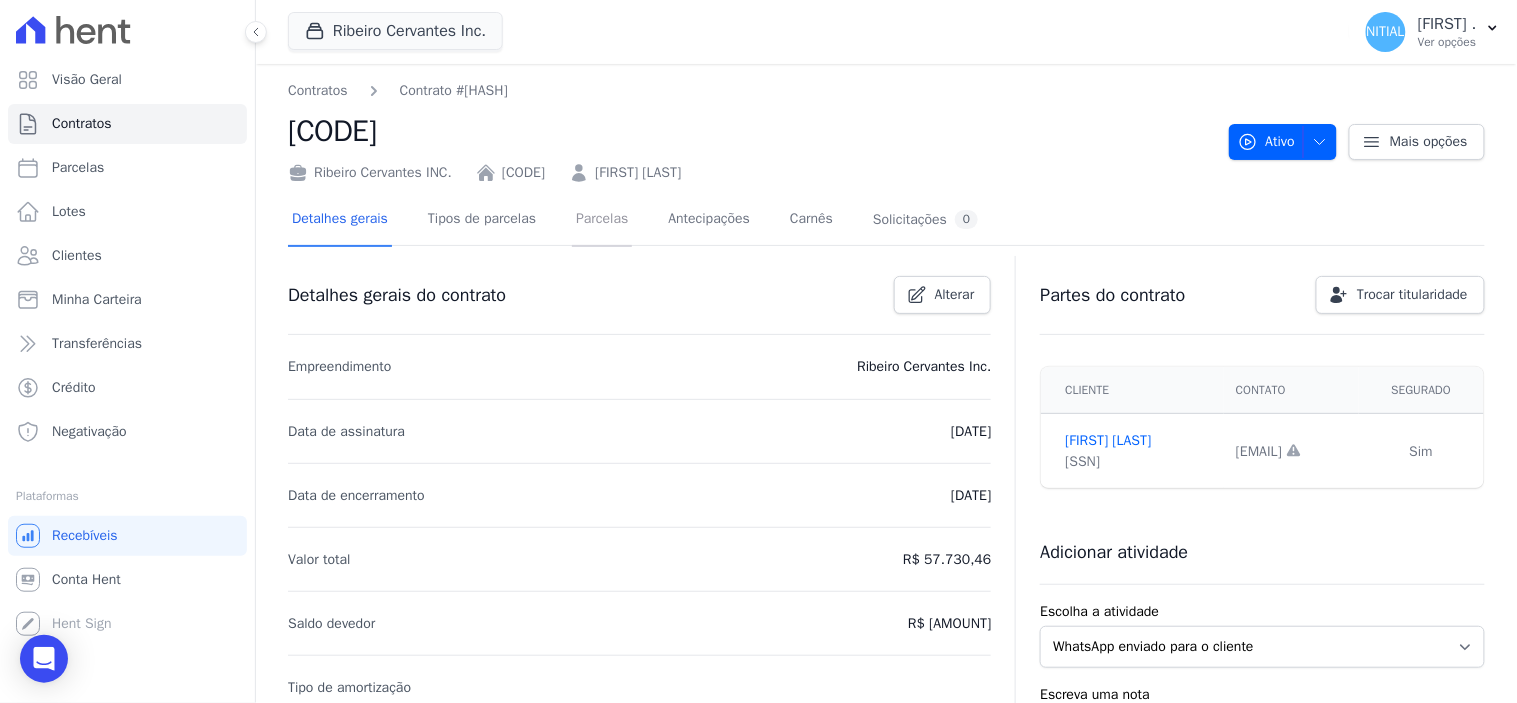 click on "Parcelas" at bounding box center (602, 220) 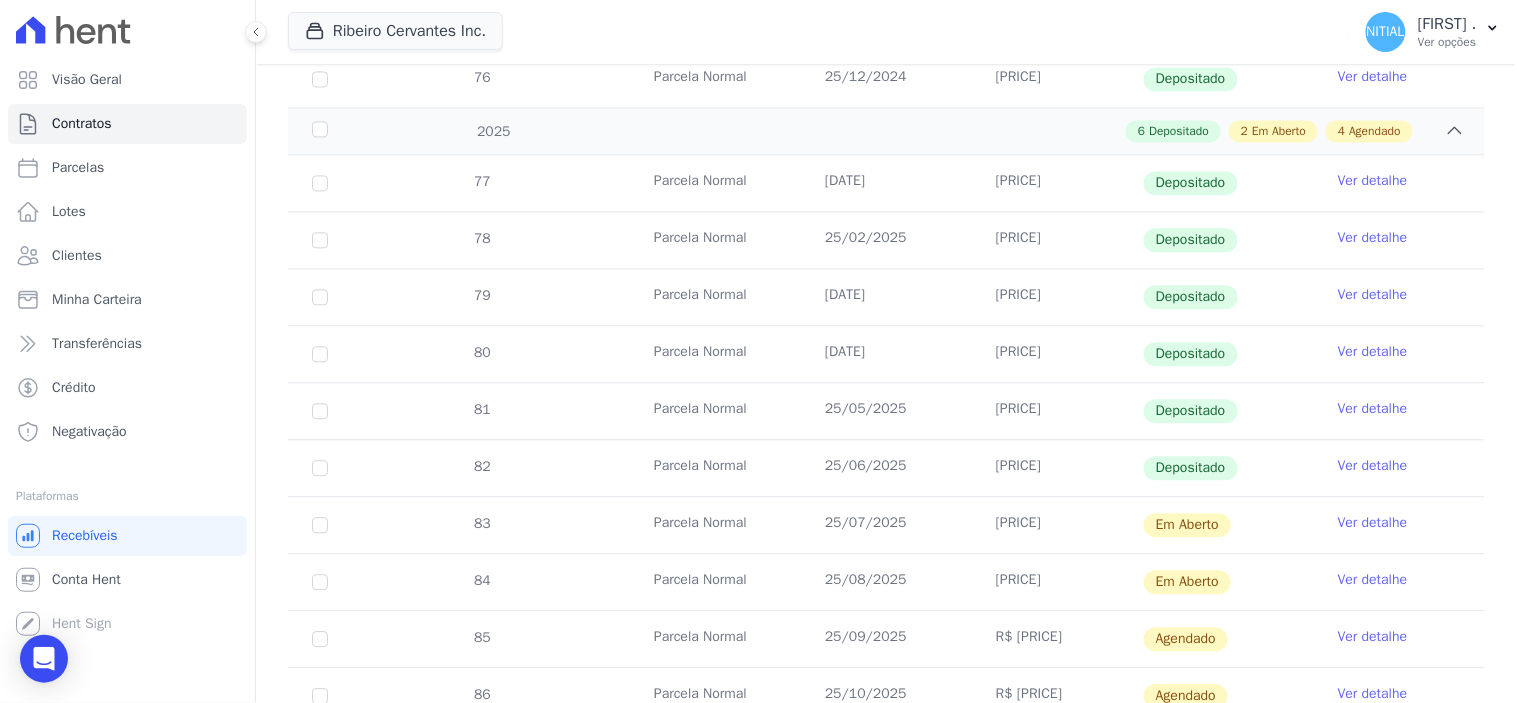scroll, scrollTop: 1111, scrollLeft: 0, axis: vertical 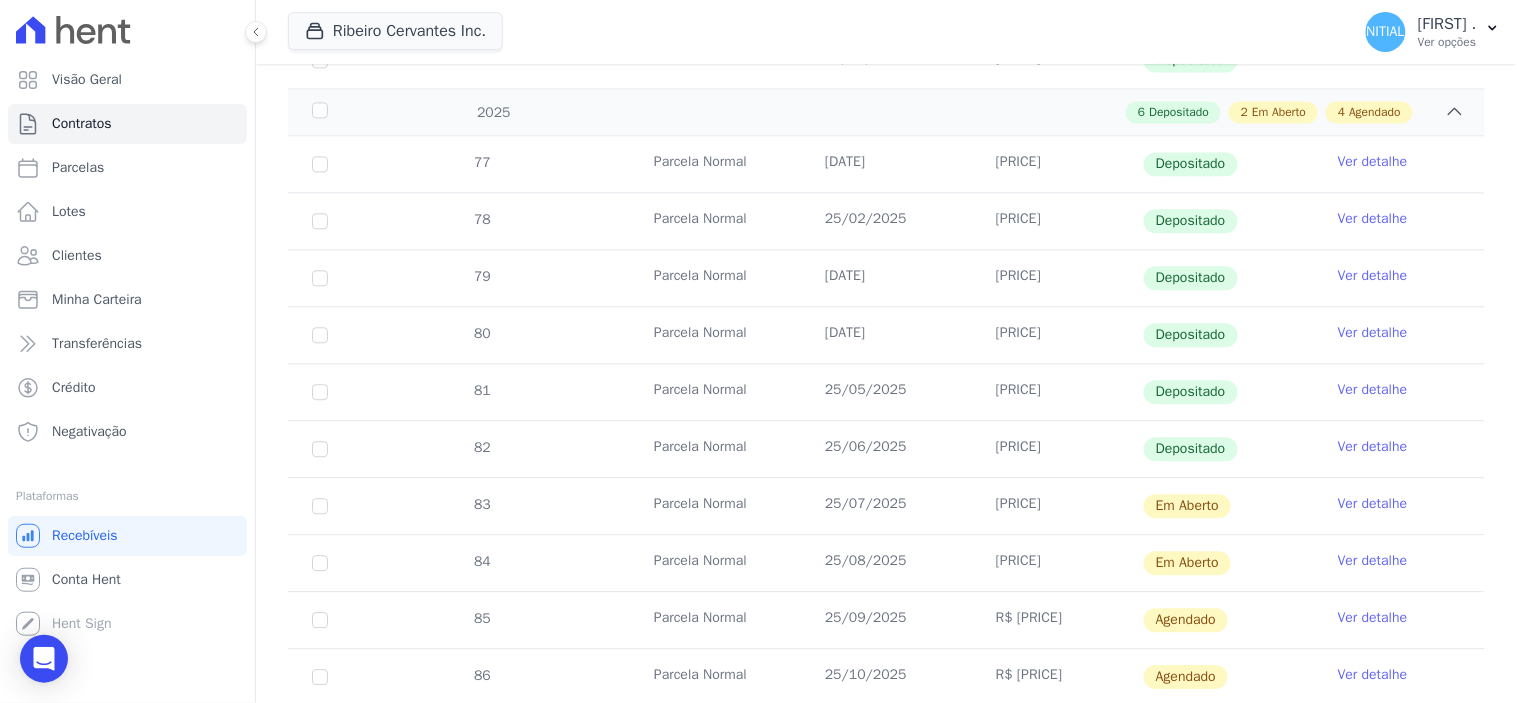 click on "Ver detalhe" at bounding box center (1373, 504) 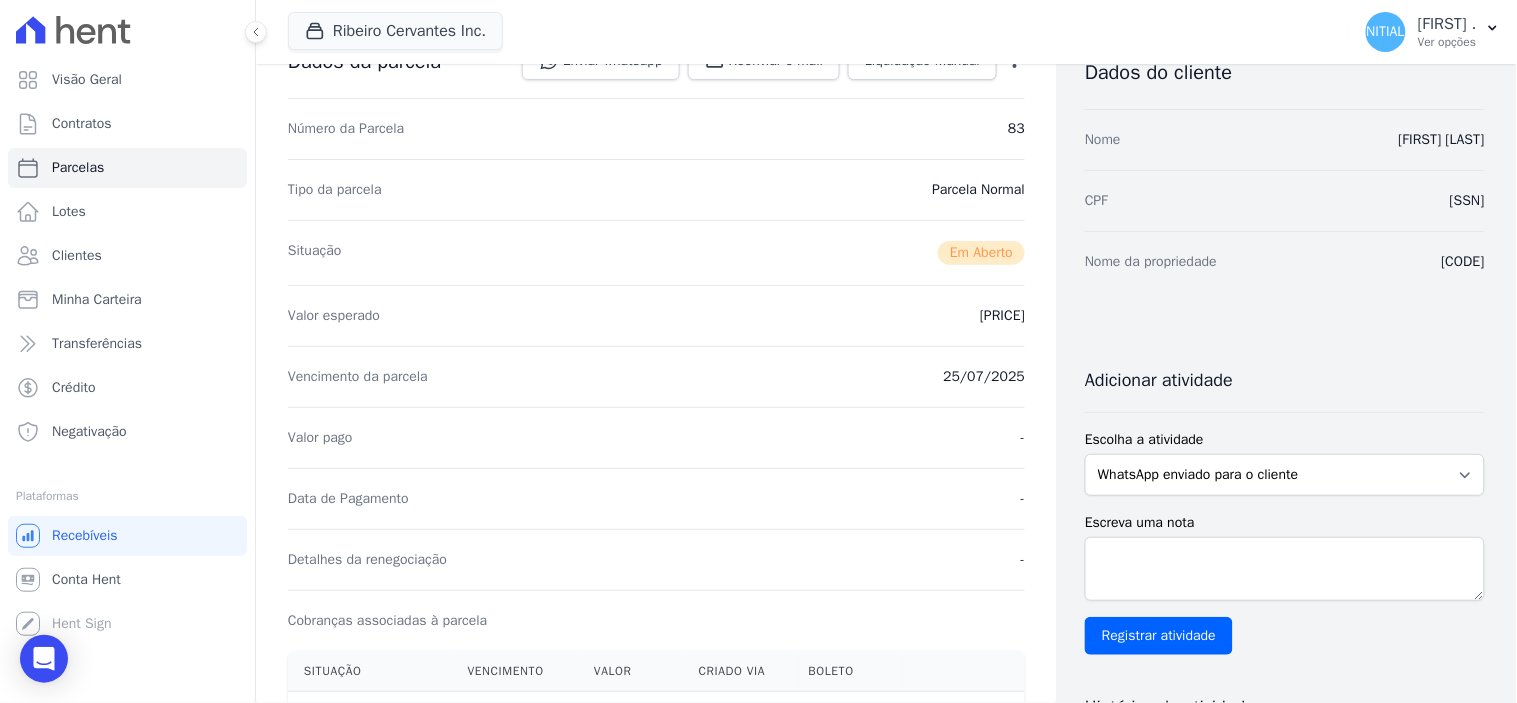 scroll, scrollTop: 444, scrollLeft: 0, axis: vertical 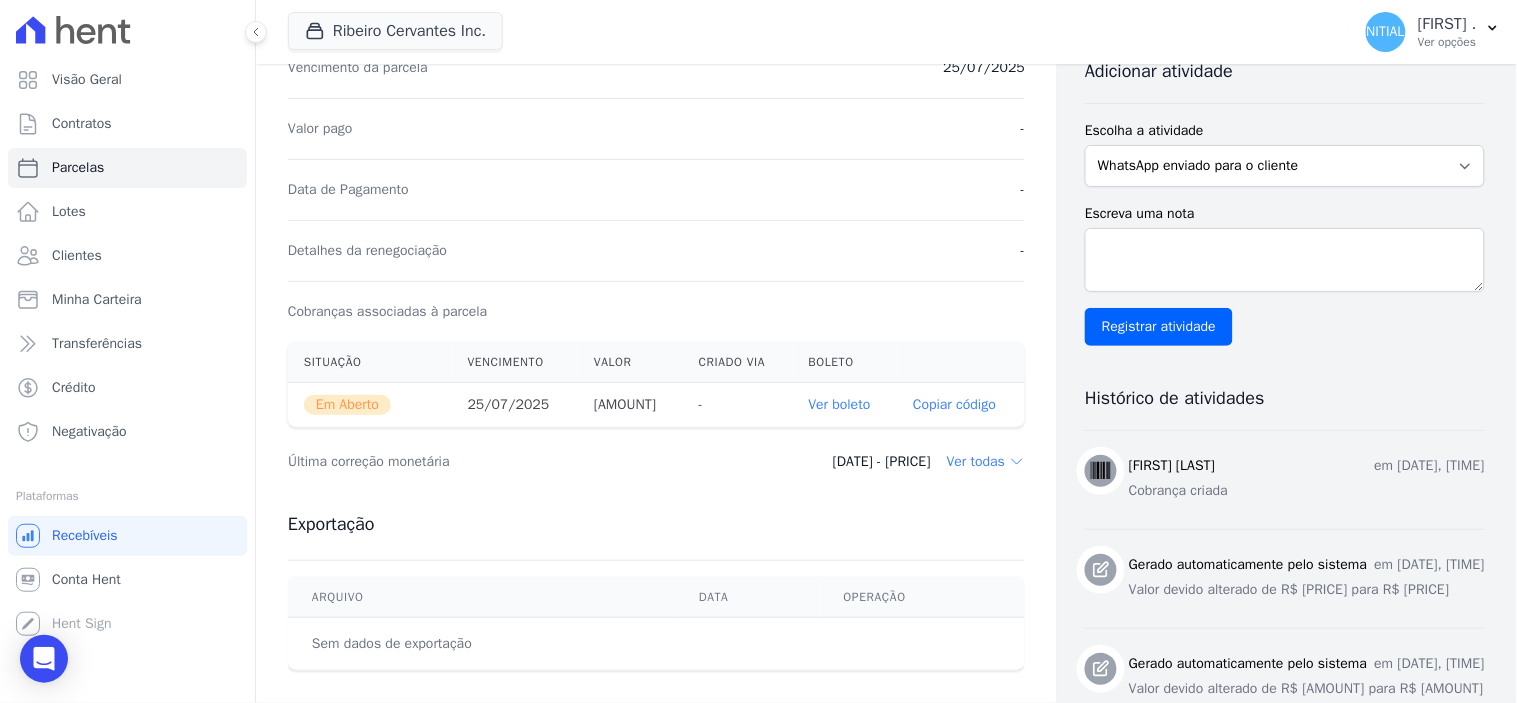 click on "Ver boleto" at bounding box center [840, 404] 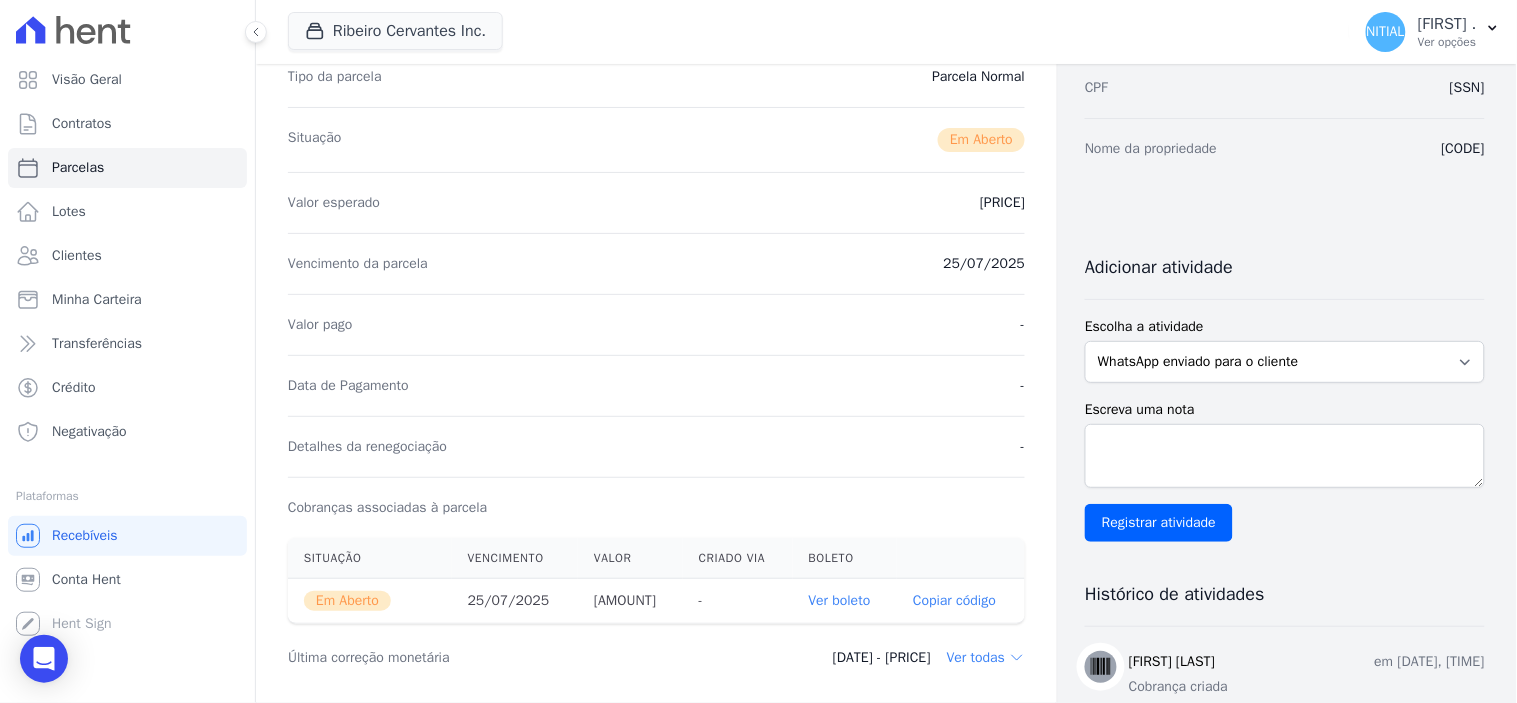 scroll, scrollTop: 0, scrollLeft: 0, axis: both 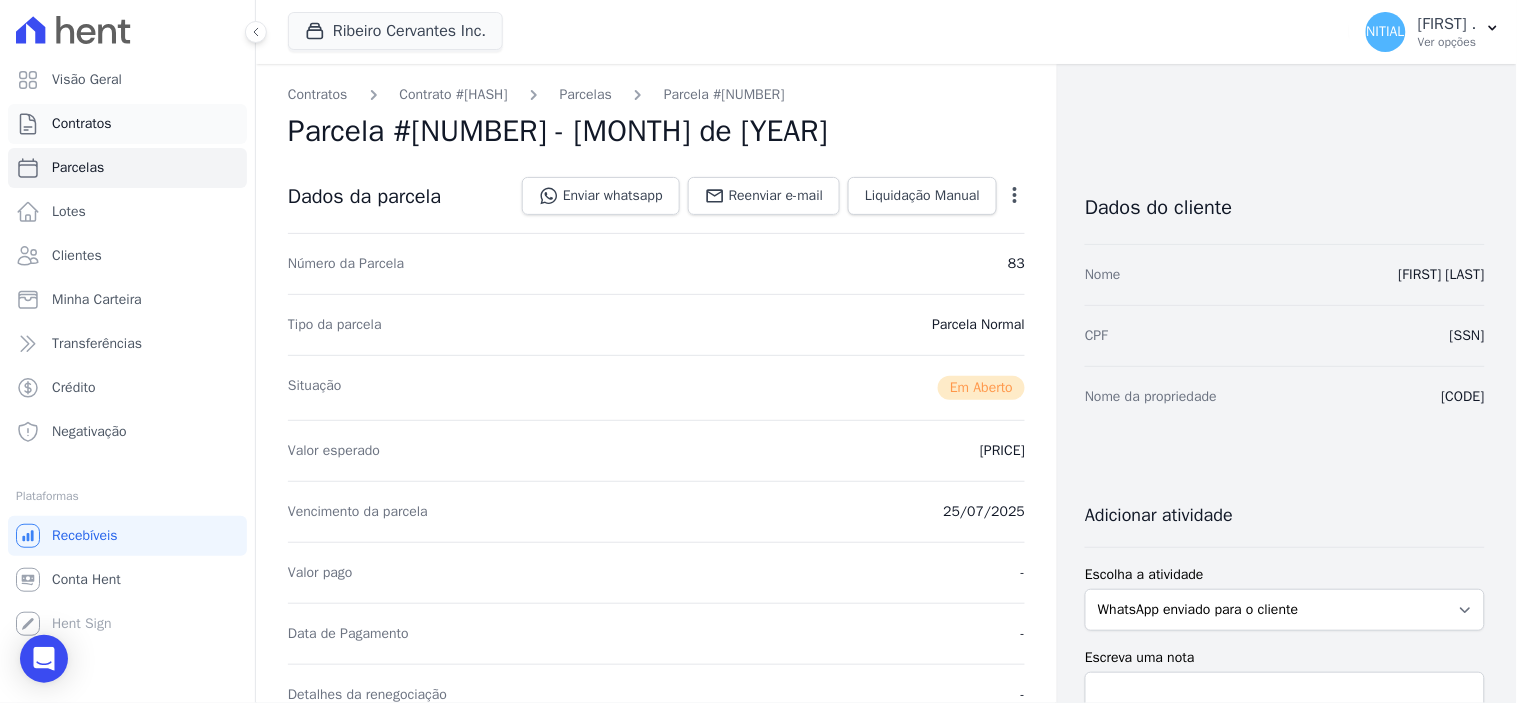 click on "Contratos" at bounding box center [82, 124] 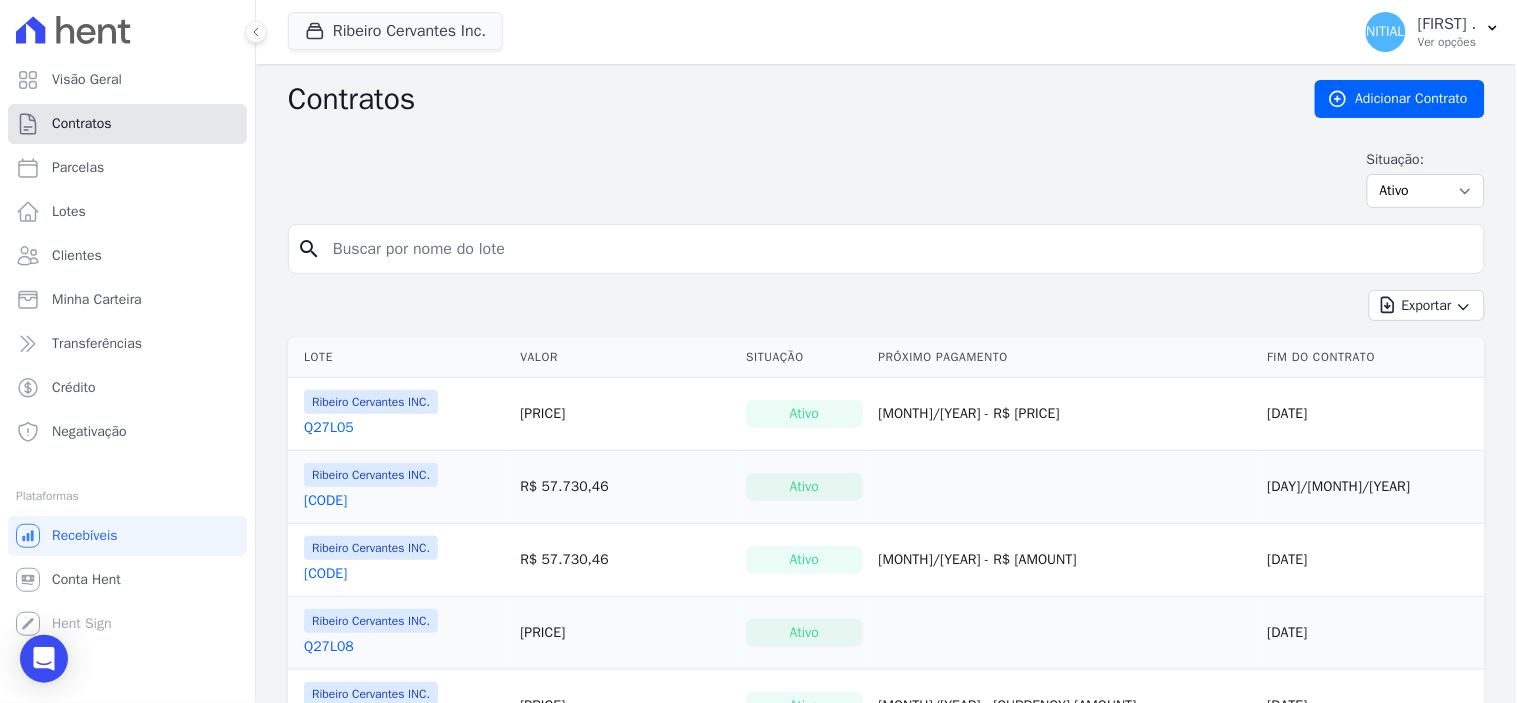 click on "Contratos" at bounding box center [82, 124] 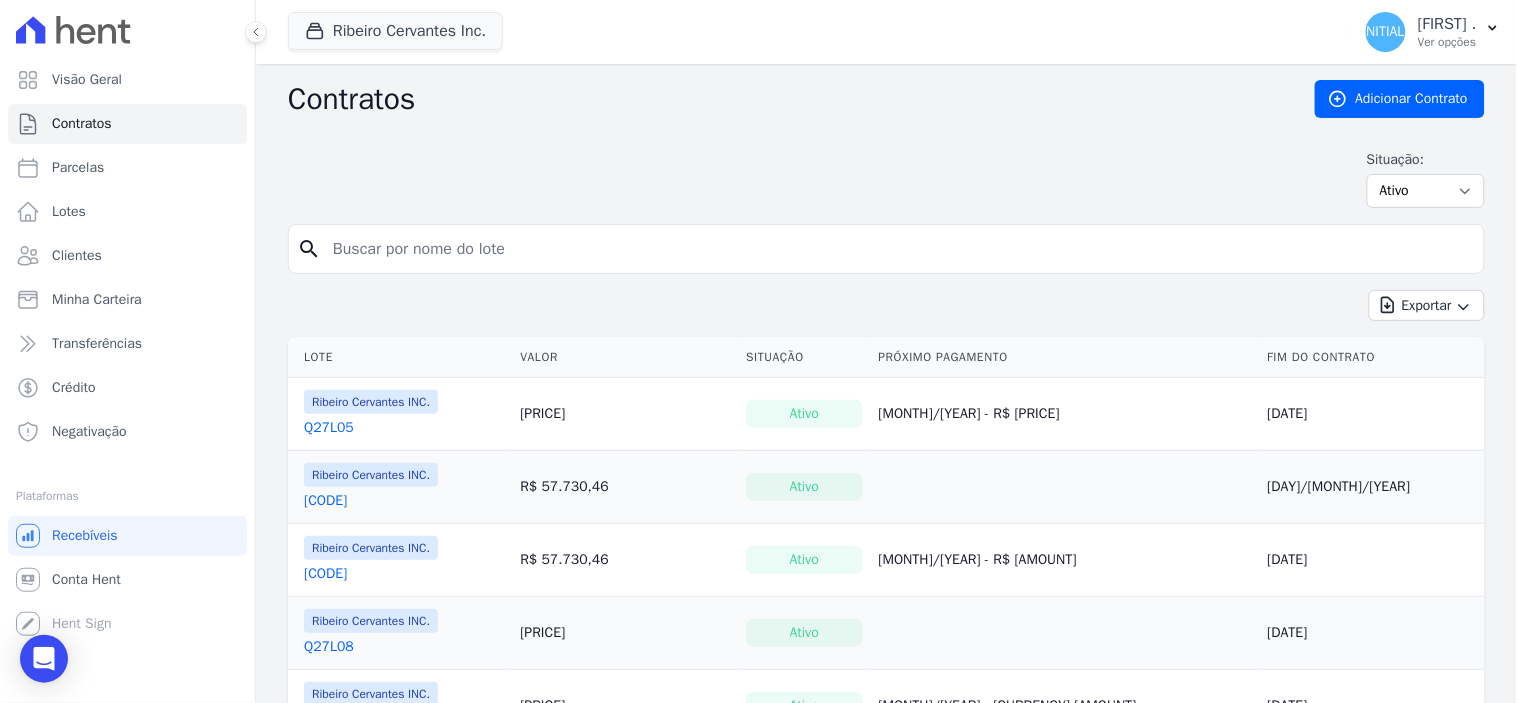 click at bounding box center [898, 249] 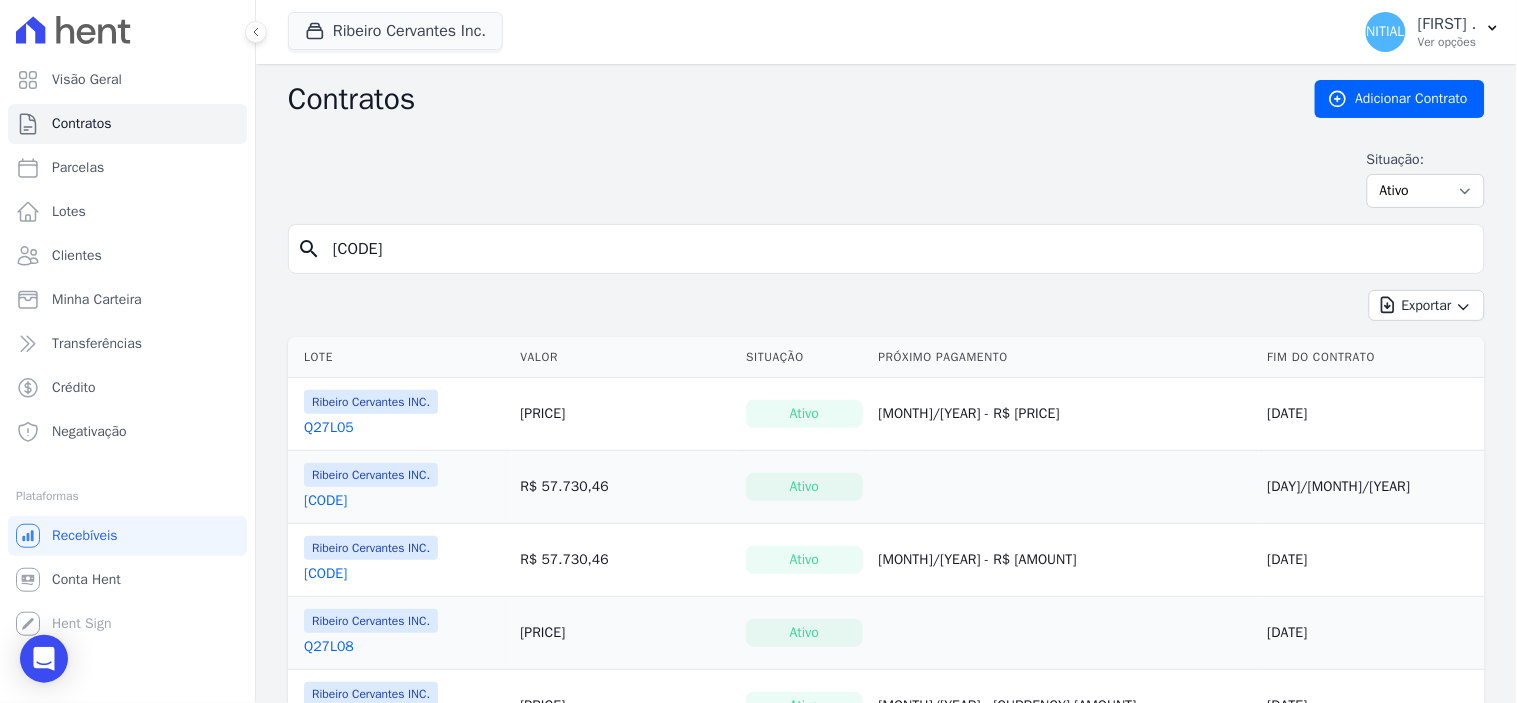 type on "[CODE]" 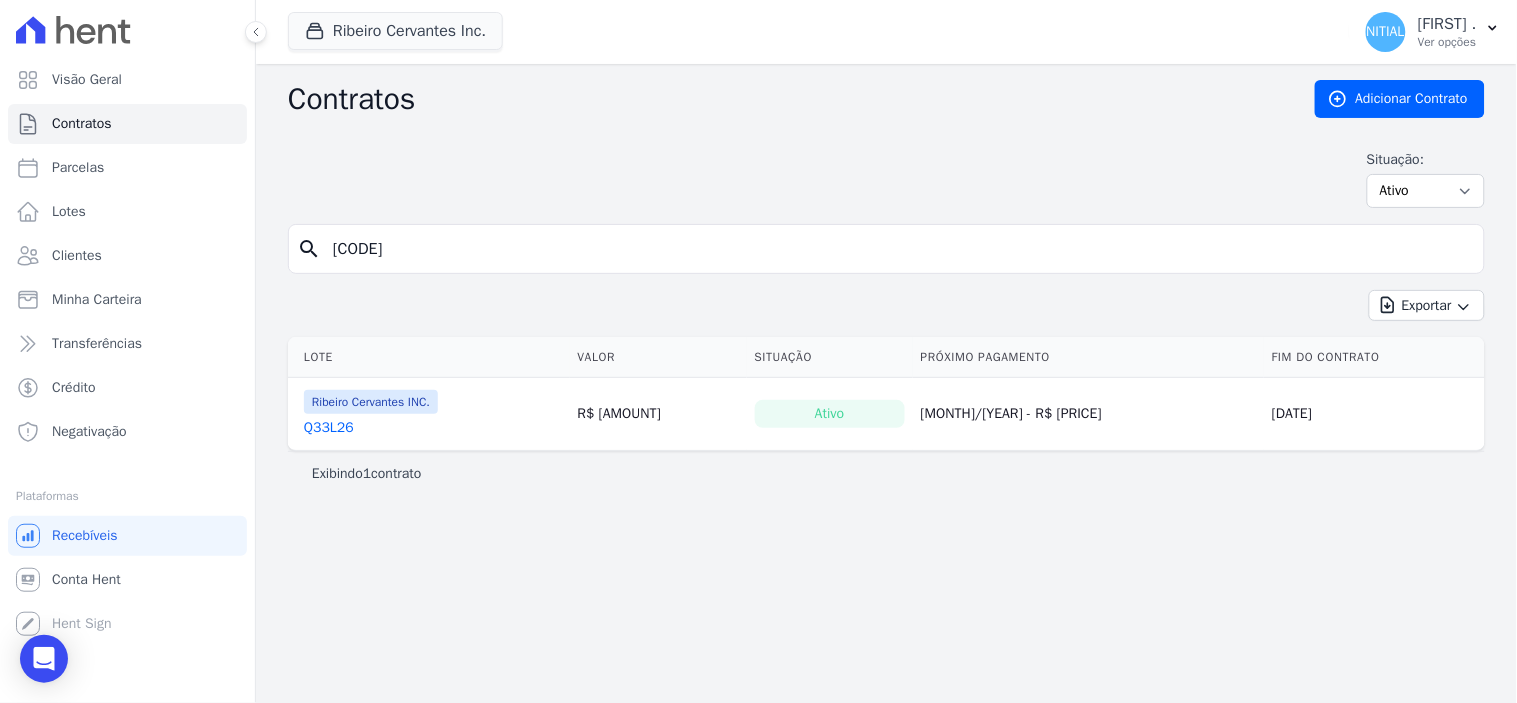 click on "Q33L26" at bounding box center [329, 428] 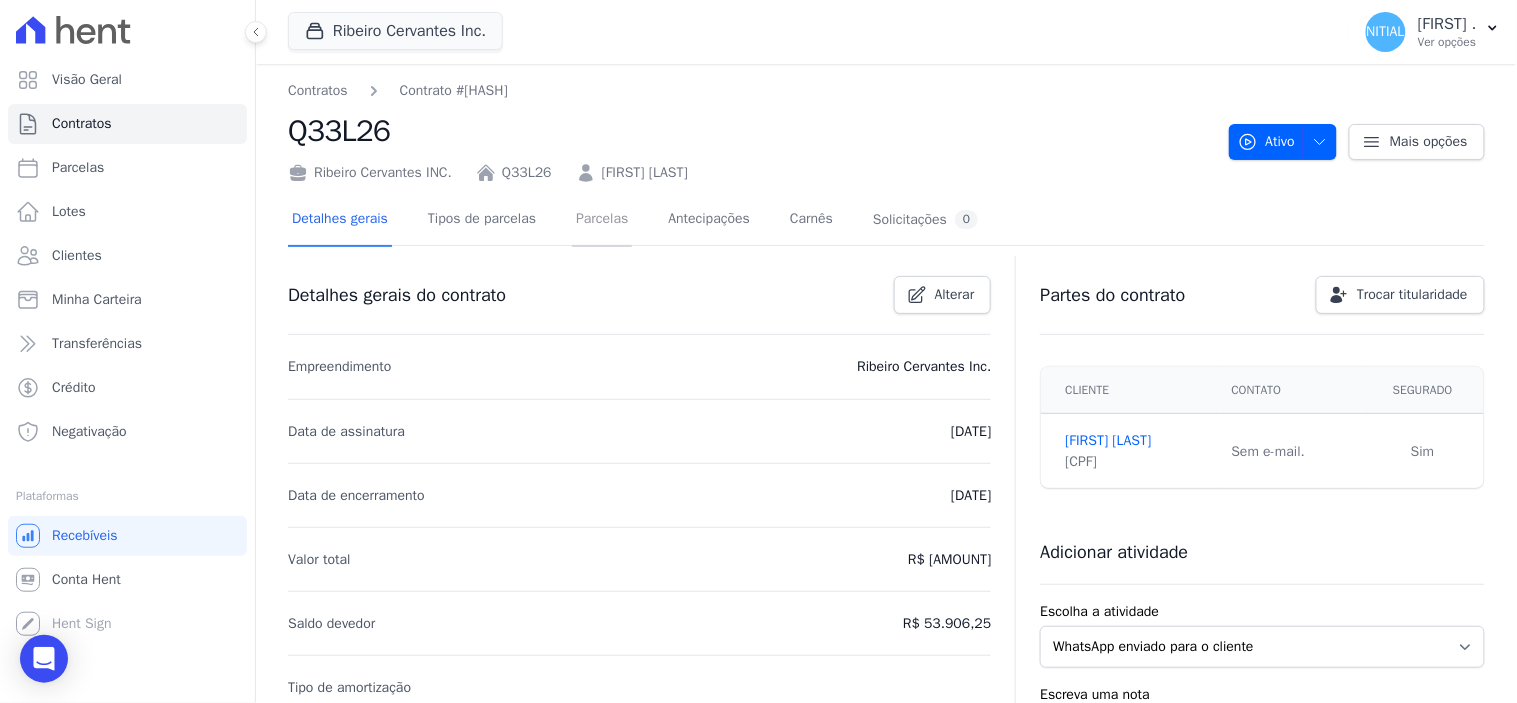 click on "Parcelas" at bounding box center [602, 220] 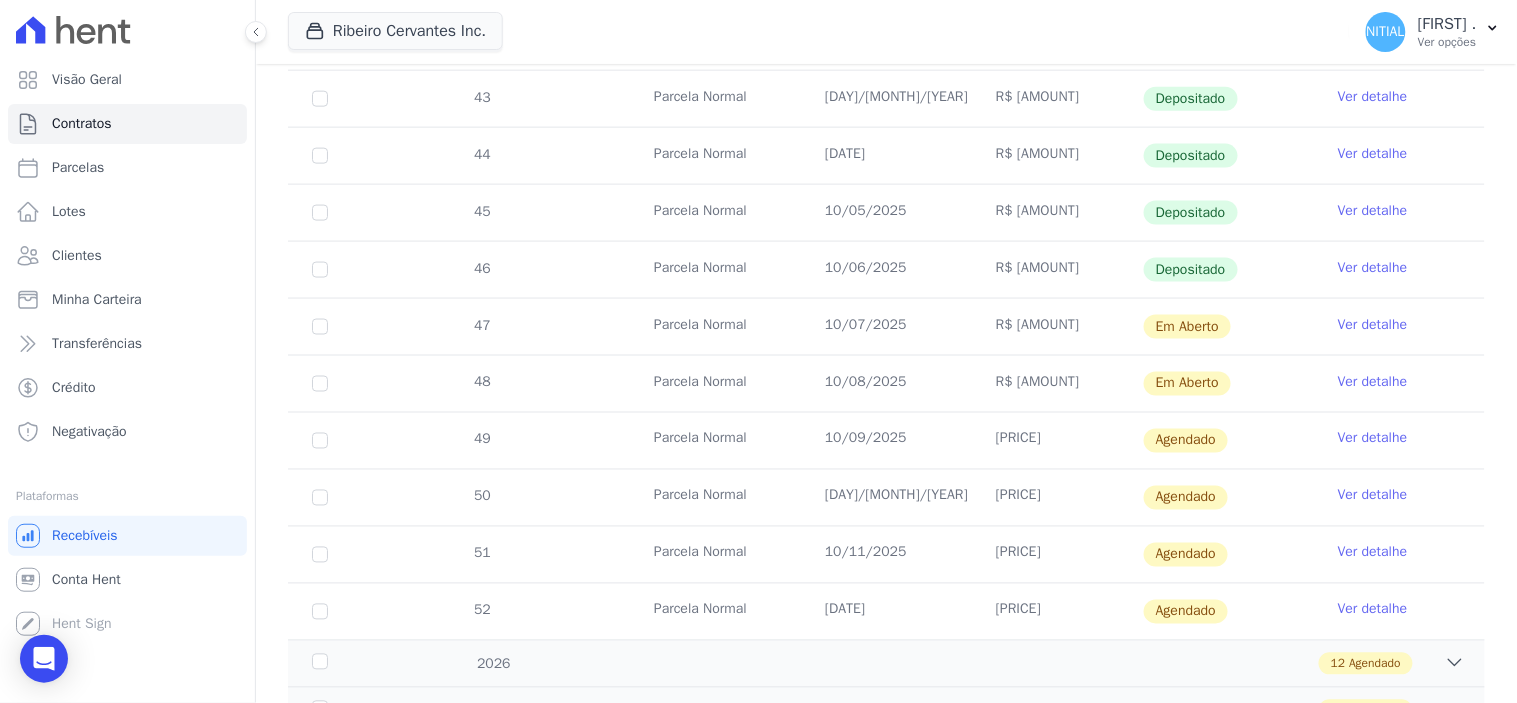 scroll, scrollTop: 666, scrollLeft: 0, axis: vertical 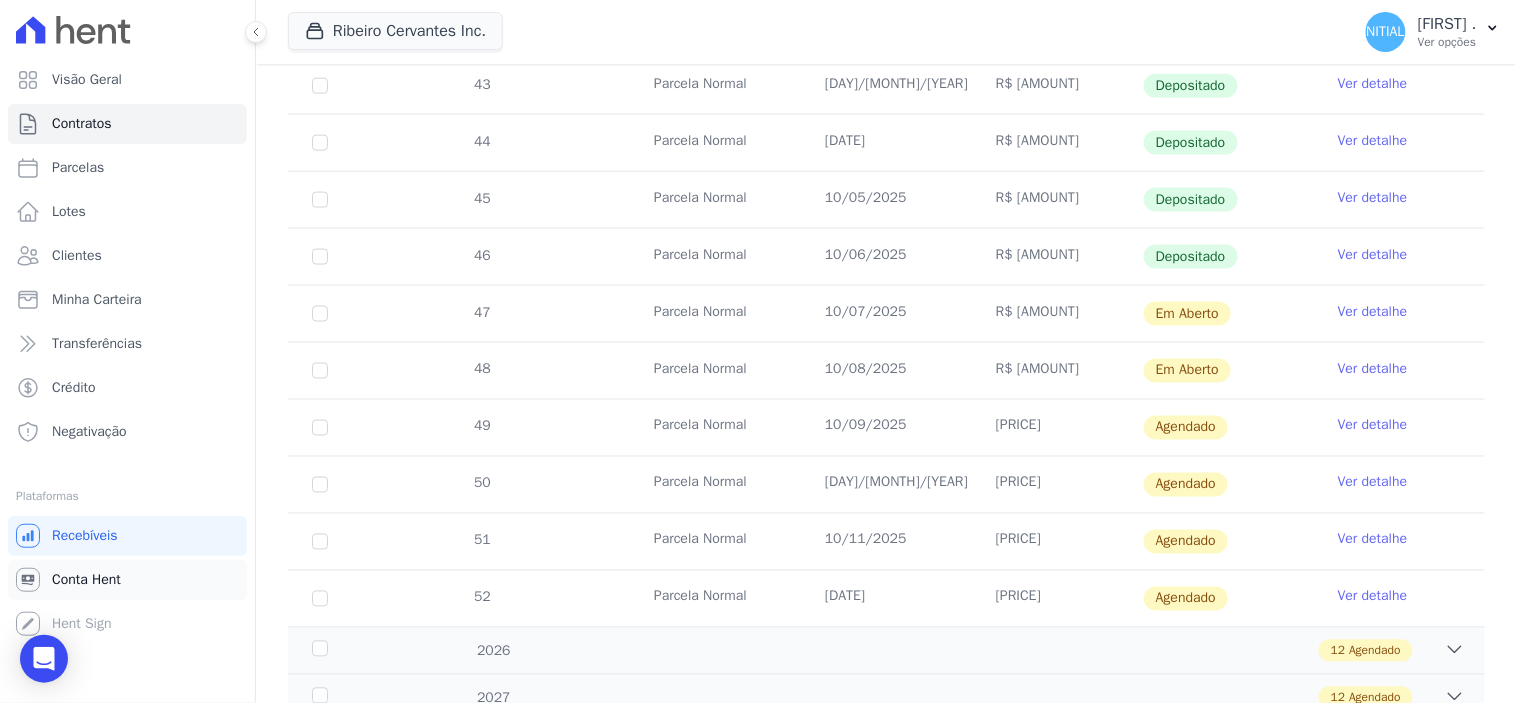 click on "Conta Hent" at bounding box center (86, 580) 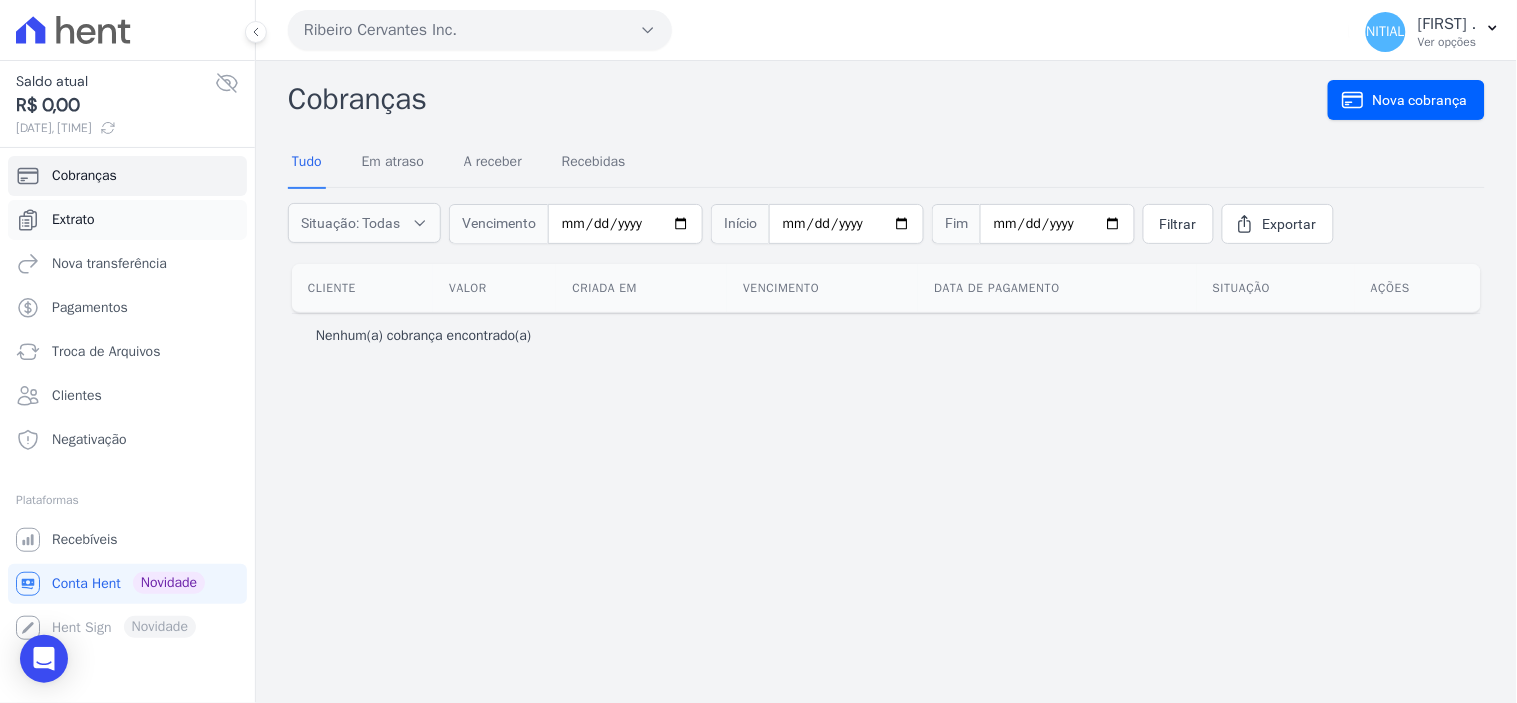 click on "Extrato" at bounding box center (73, 220) 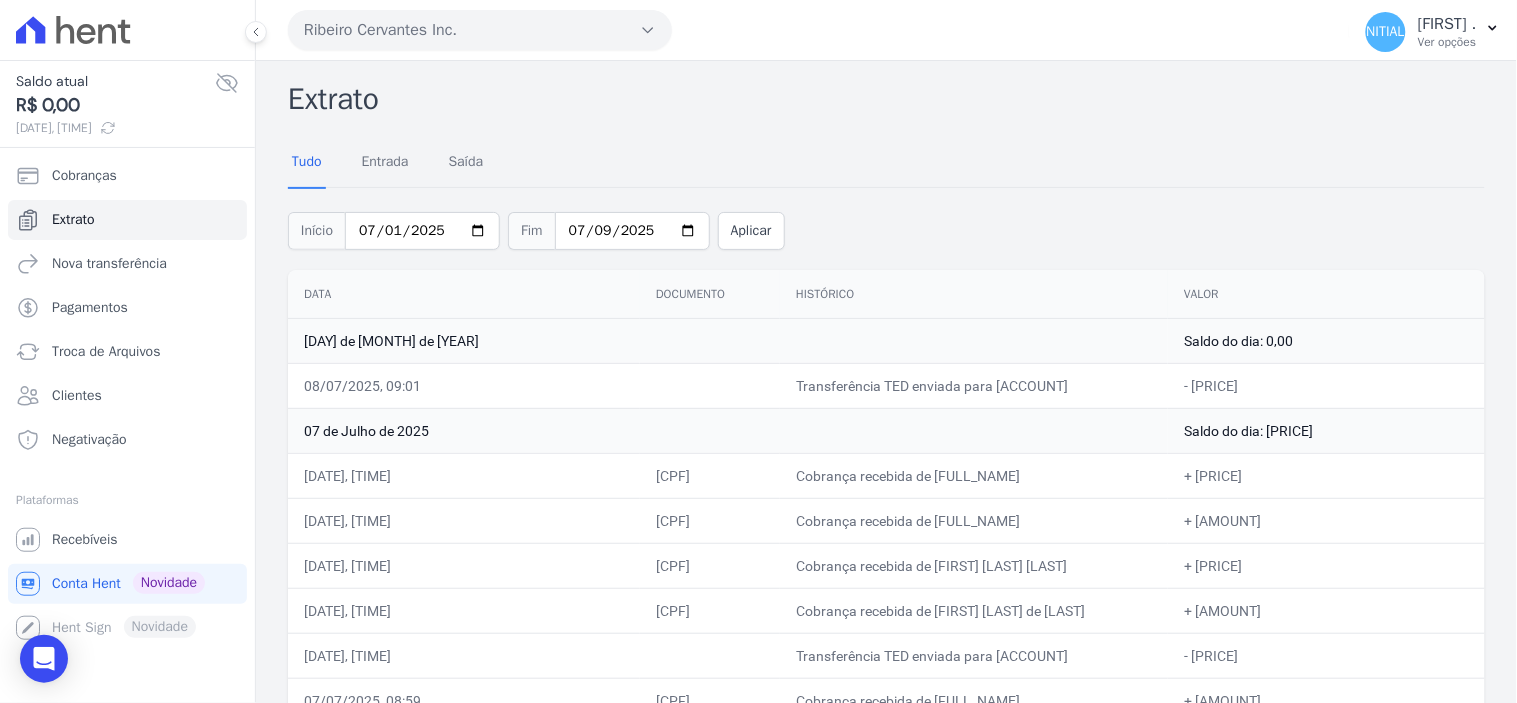 click on "Início
[DATE]
Fim
[DATE]
Aplicar" at bounding box center (886, 228) 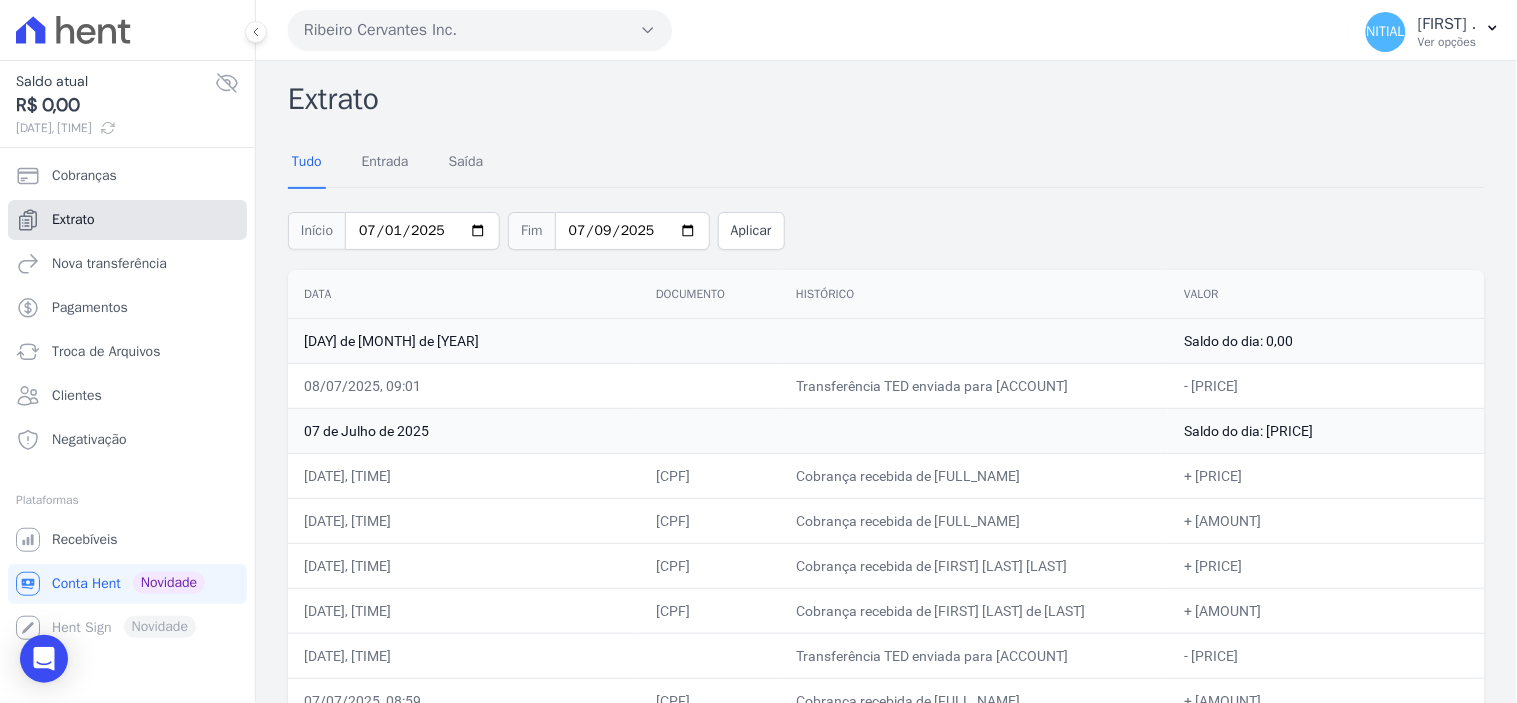 click on "Extrato" at bounding box center (73, 220) 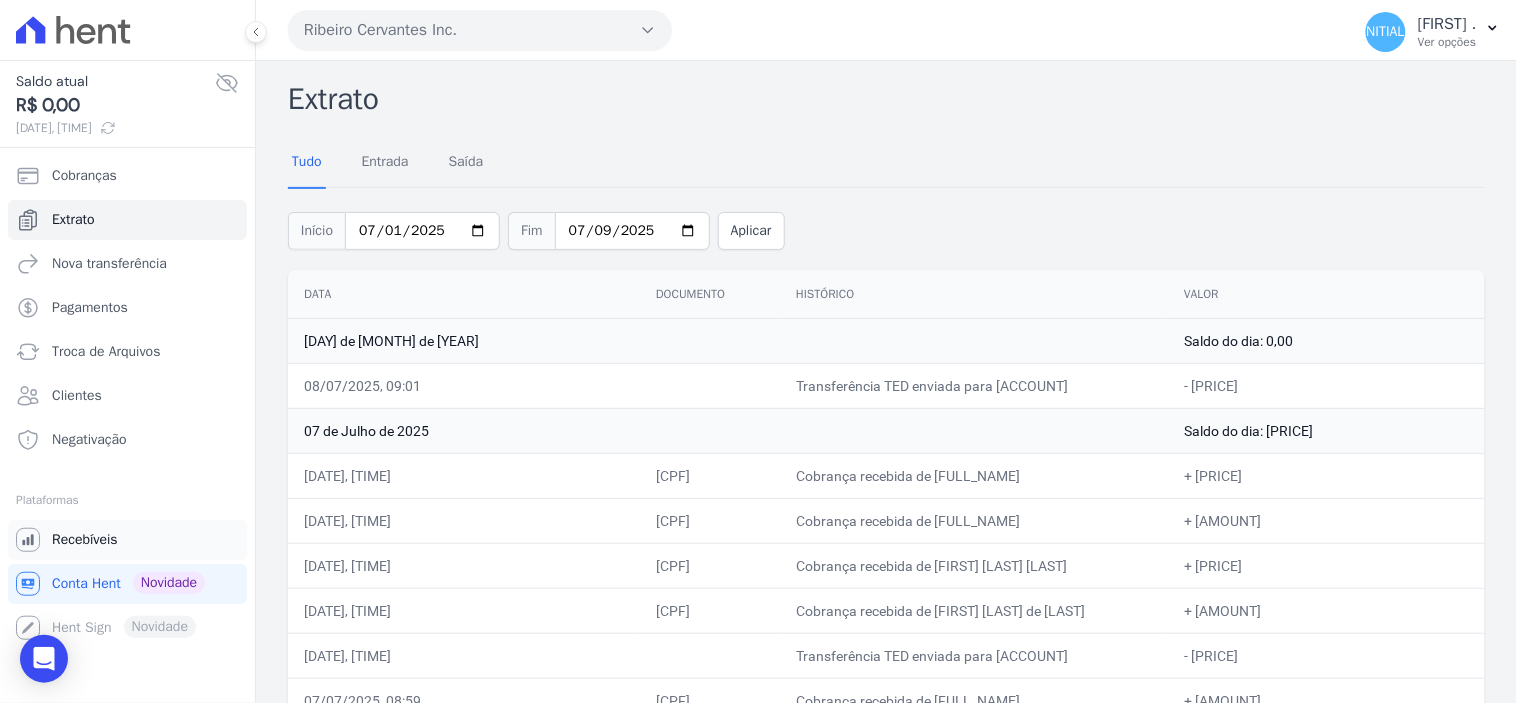 click on "Recebíveis" at bounding box center (85, 540) 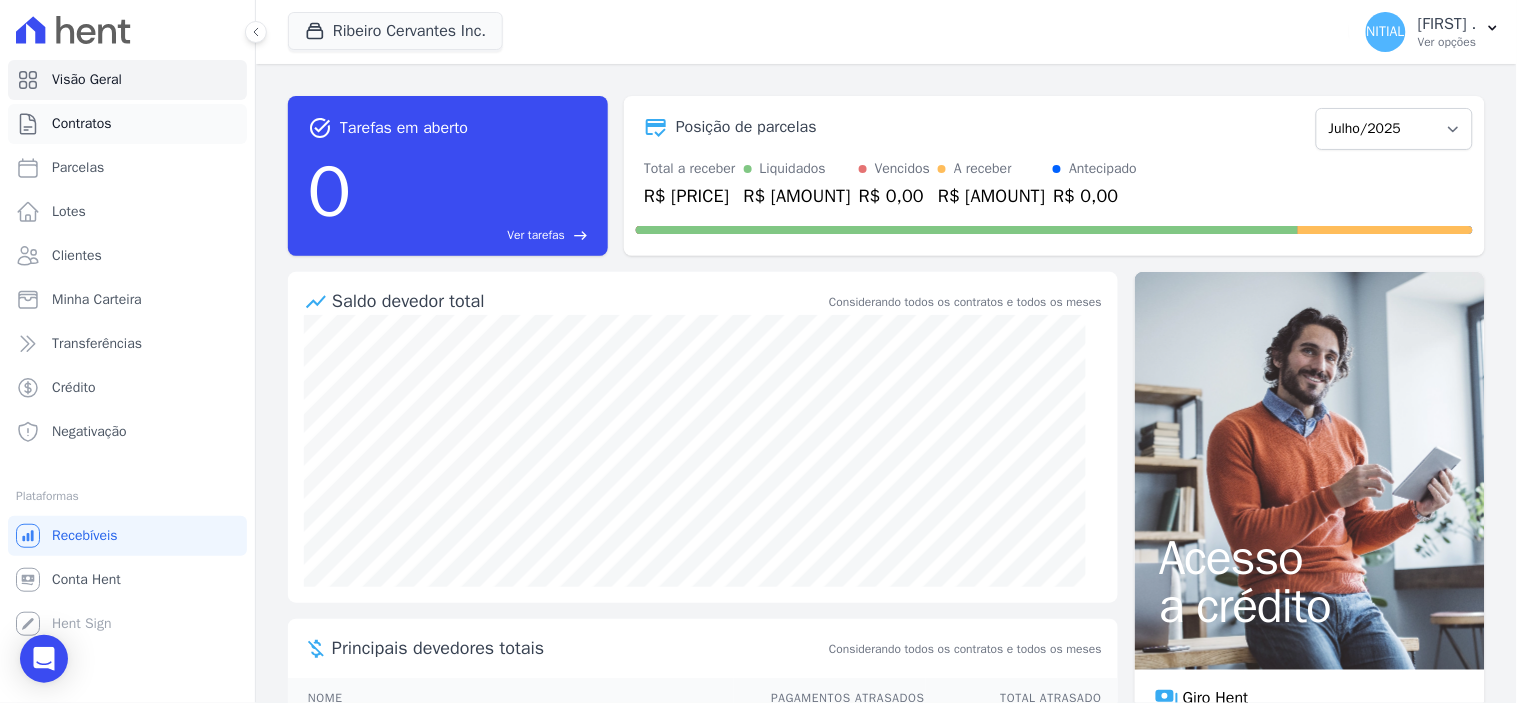 click on "Contratos" at bounding box center (82, 124) 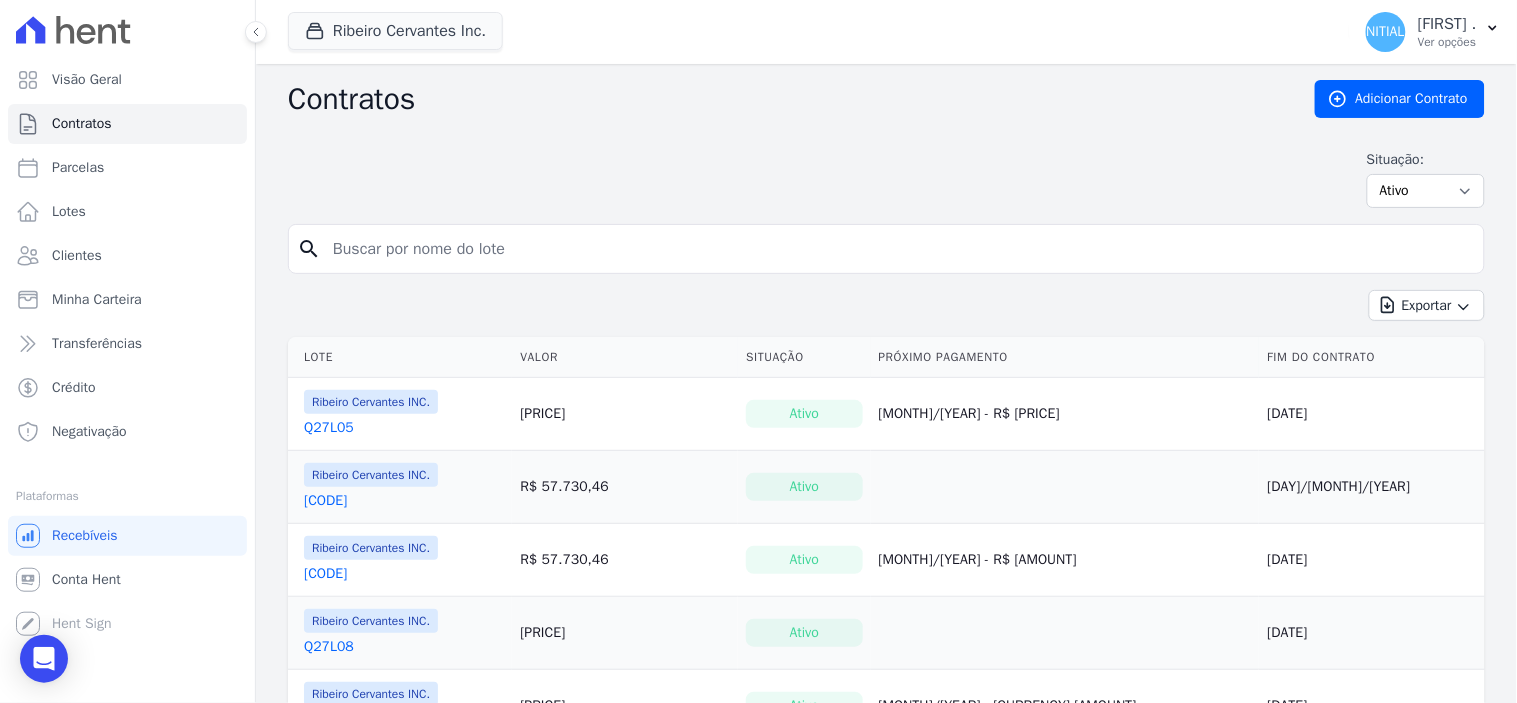 click at bounding box center [898, 249] 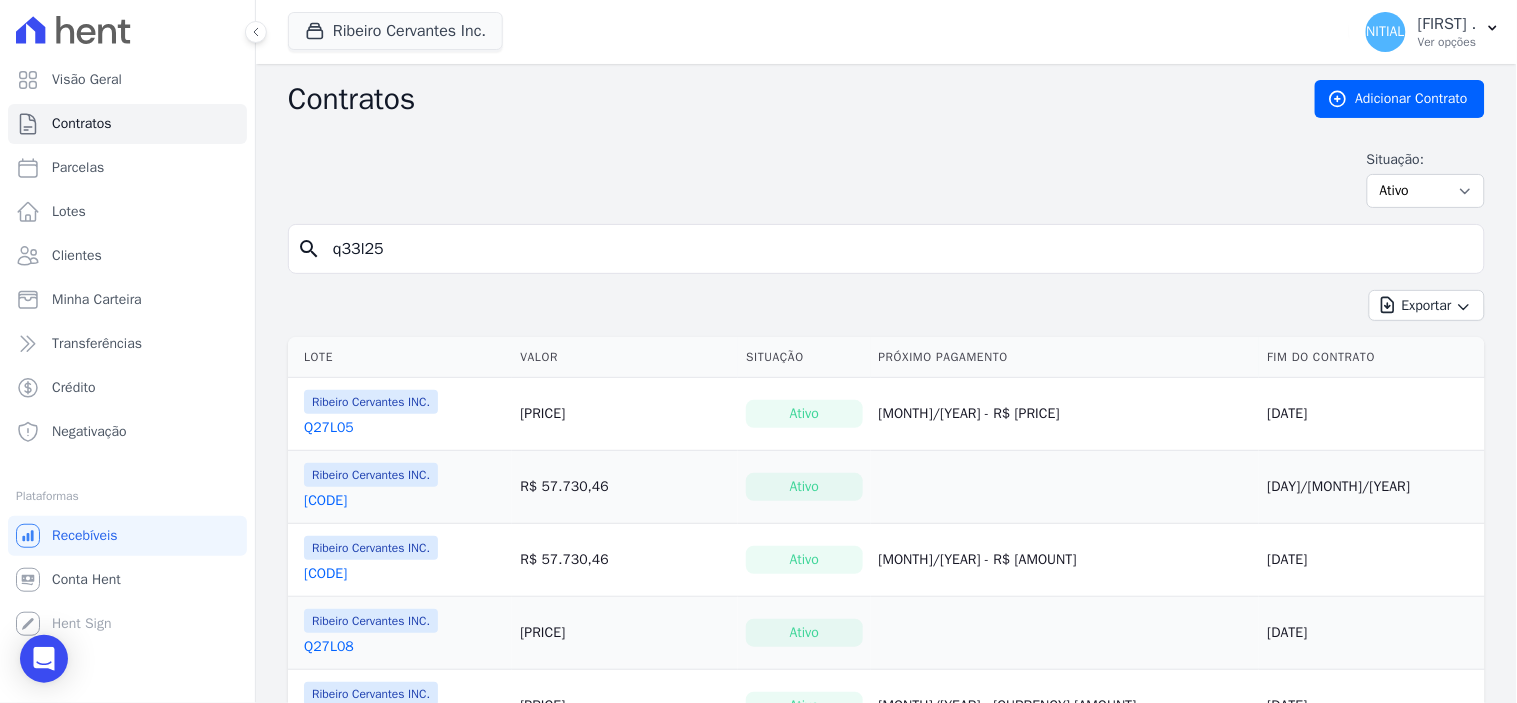 type on "q33l25" 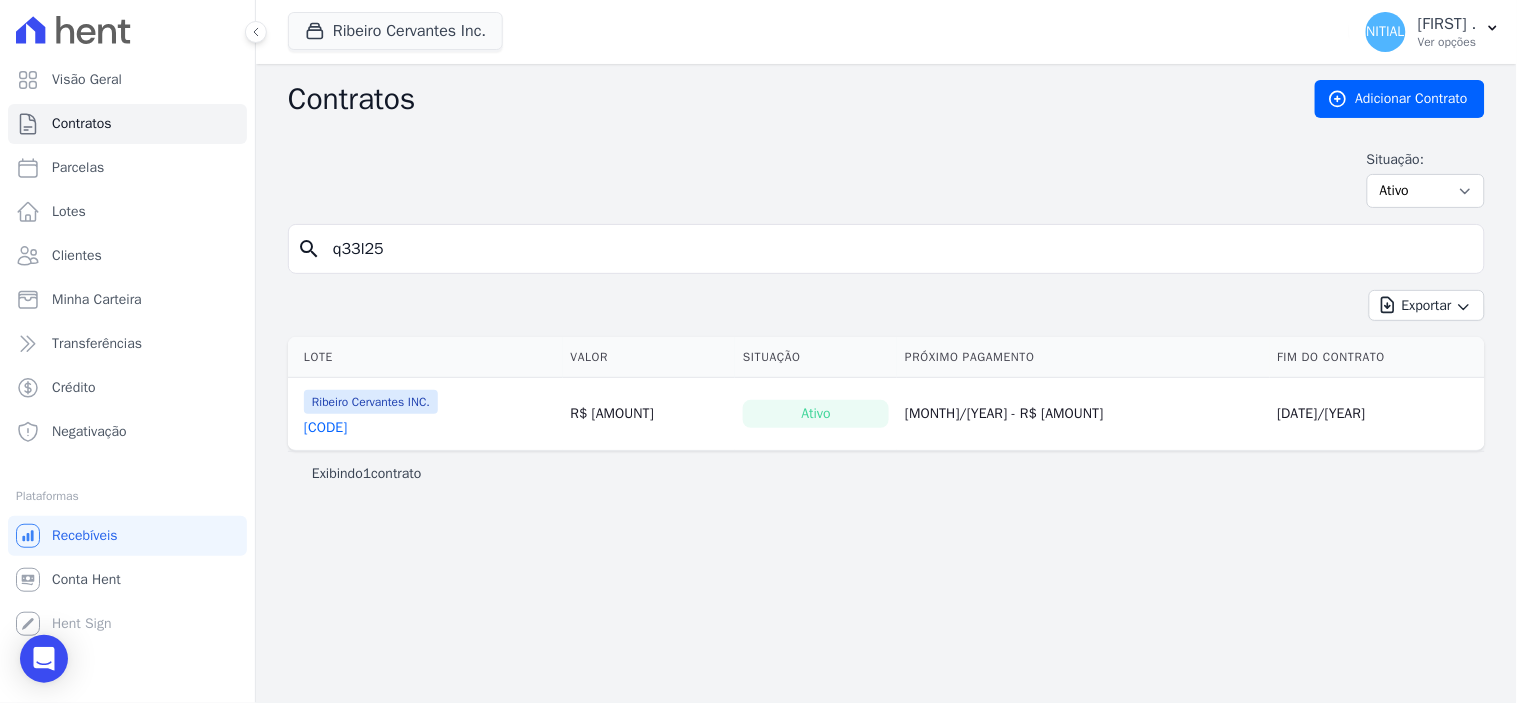 click on "[CODE]" at bounding box center (325, 428) 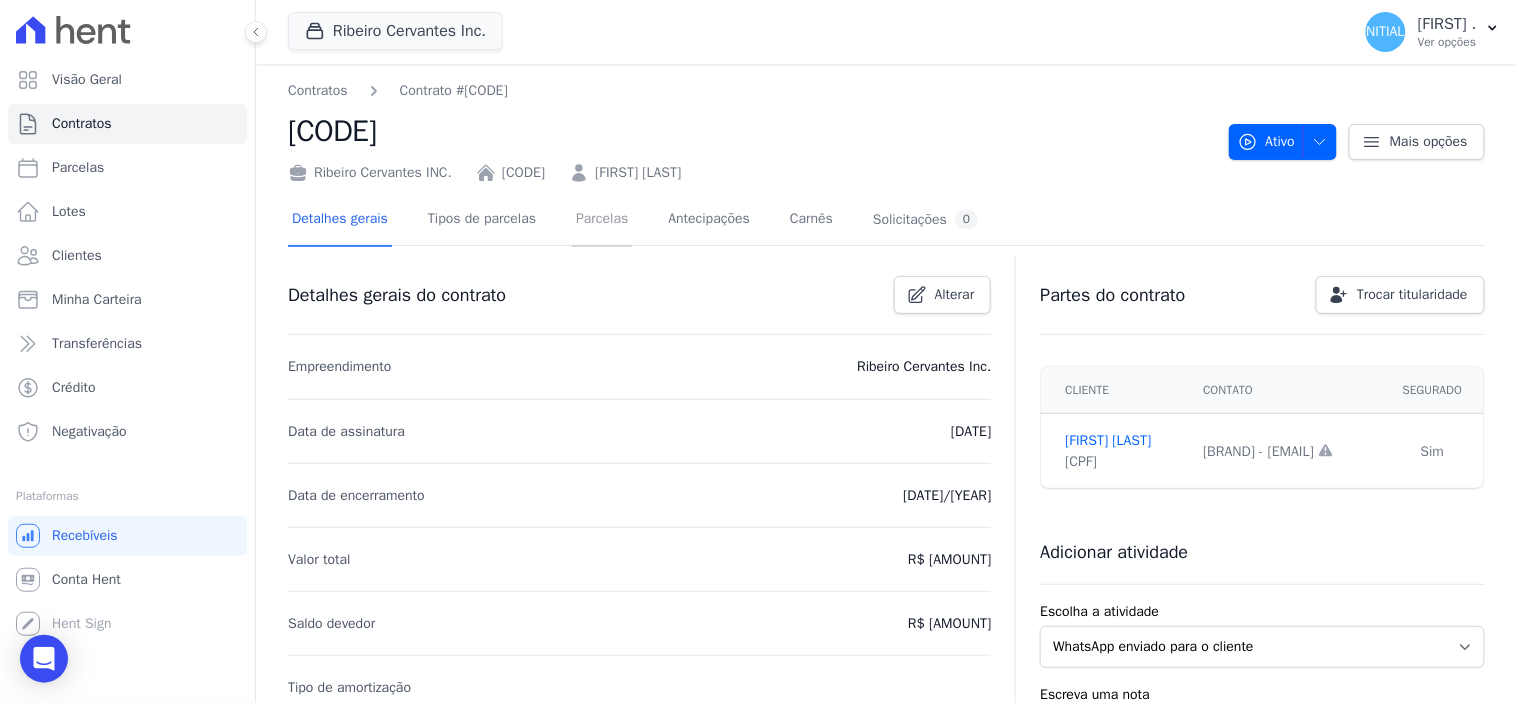 click on "Parcelas" at bounding box center (602, 220) 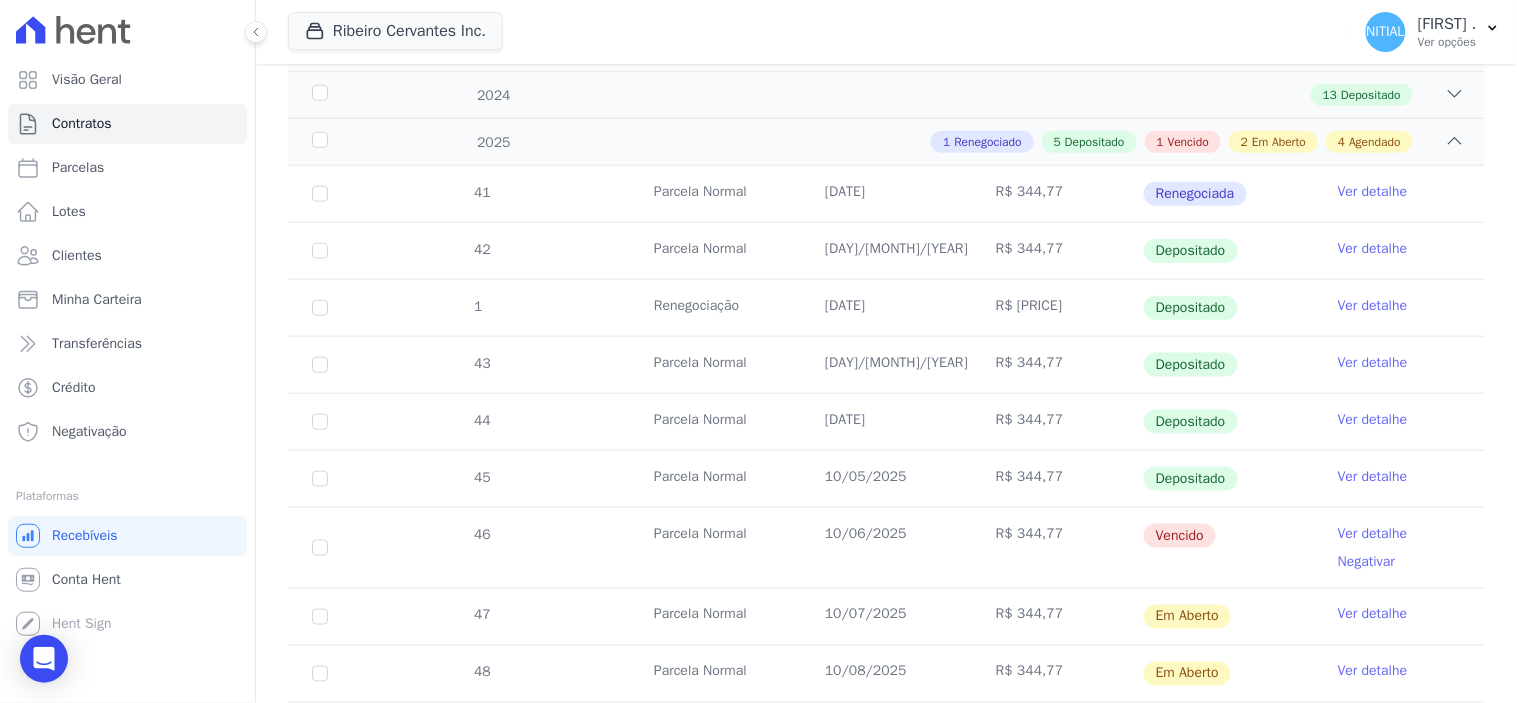 scroll, scrollTop: 666, scrollLeft: 0, axis: vertical 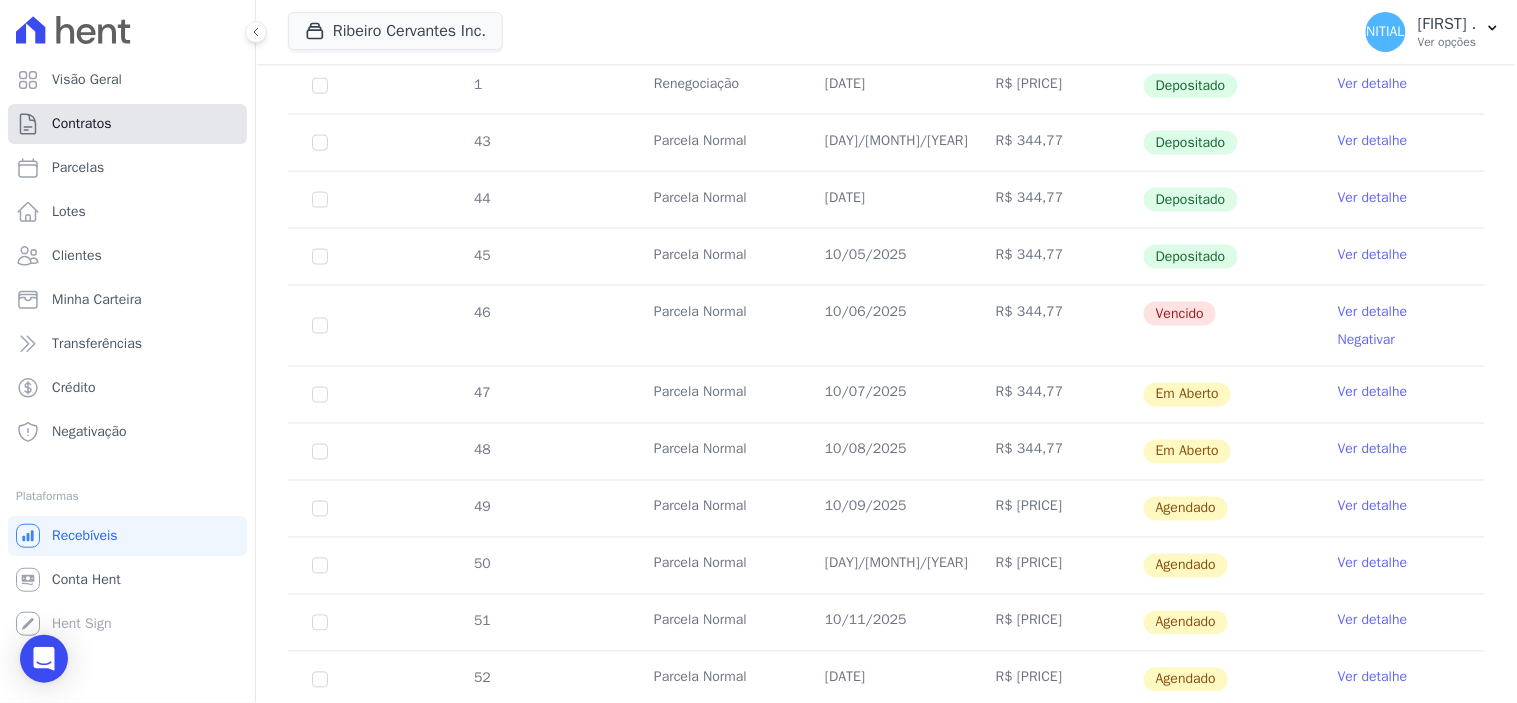 click on "Contratos" at bounding box center [127, 124] 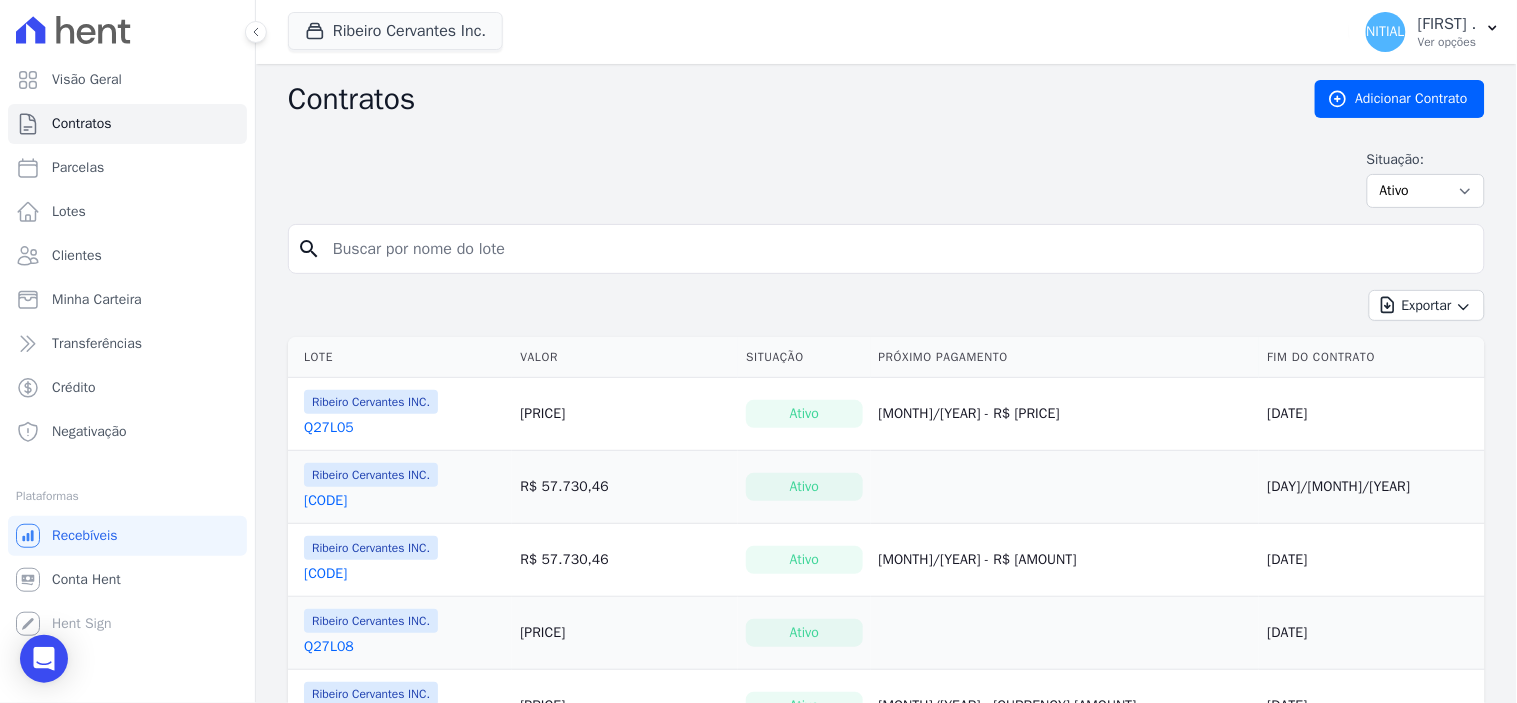 click at bounding box center [898, 249] 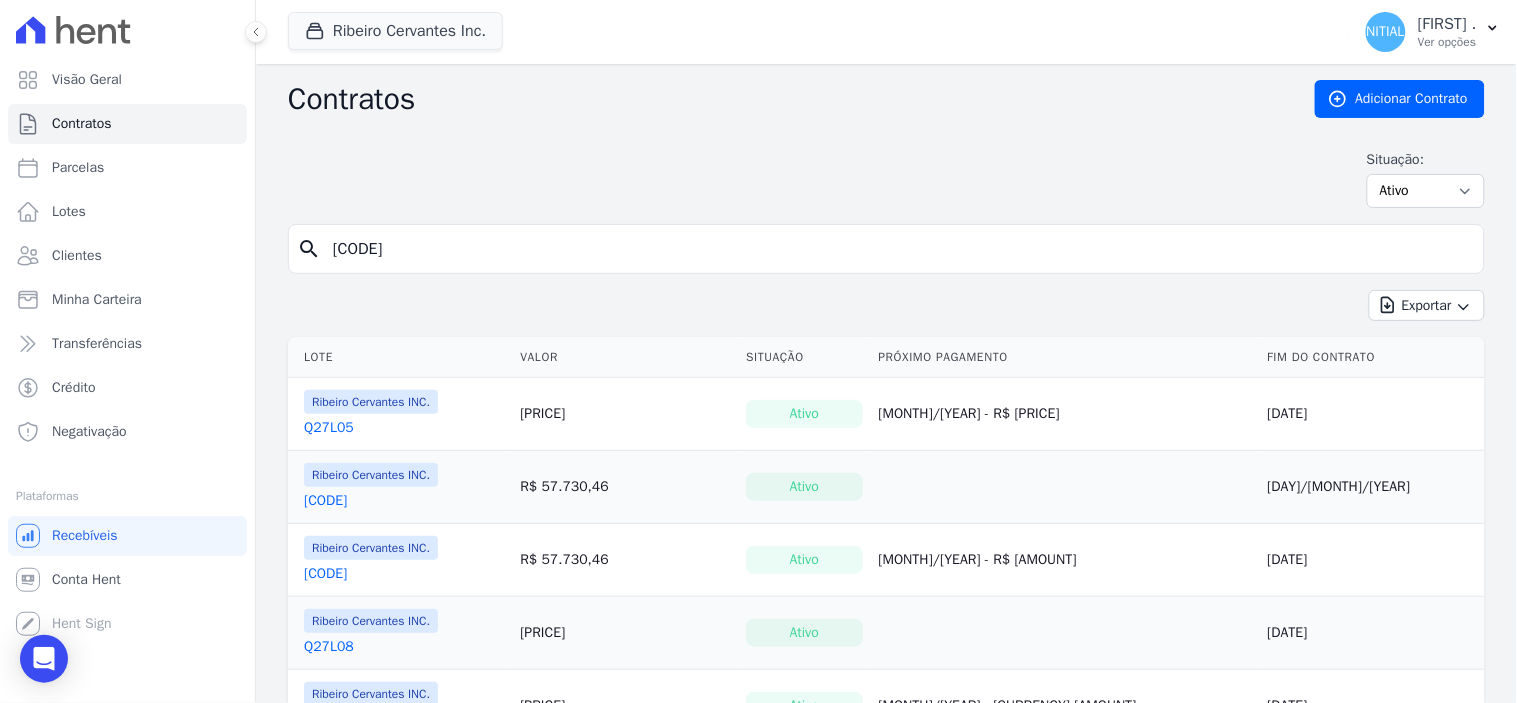 type on "[CODE]" 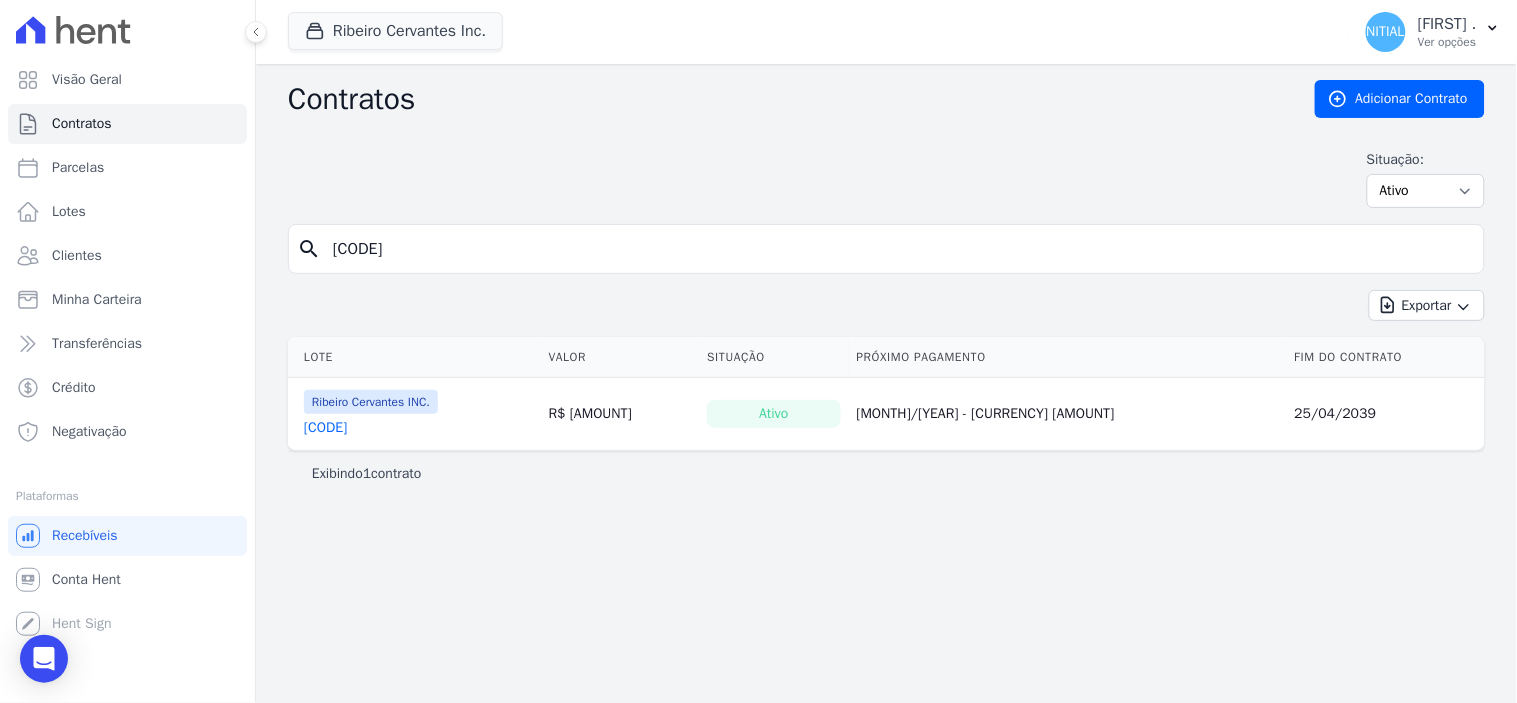 click on "[CODE]" at bounding box center (325, 428) 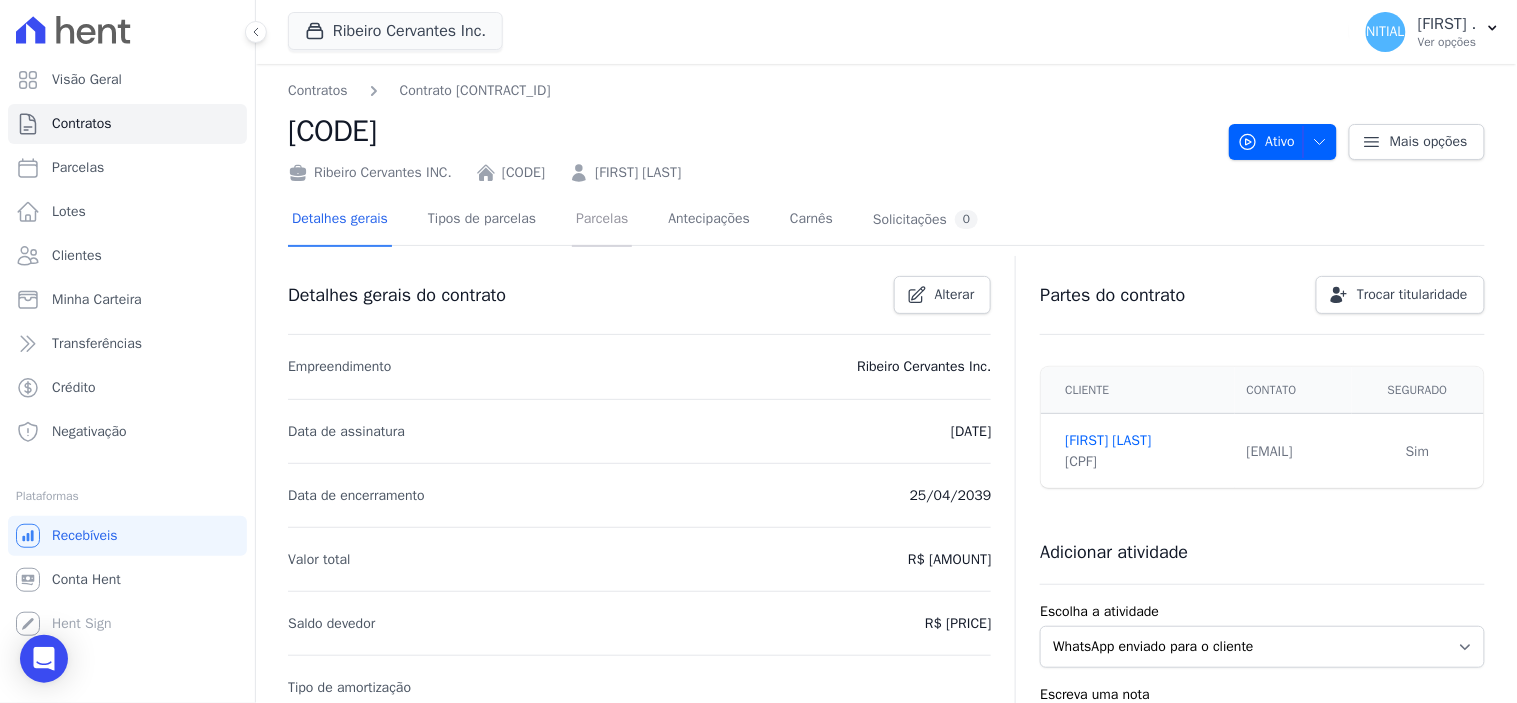 click on "Parcelas" at bounding box center [602, 220] 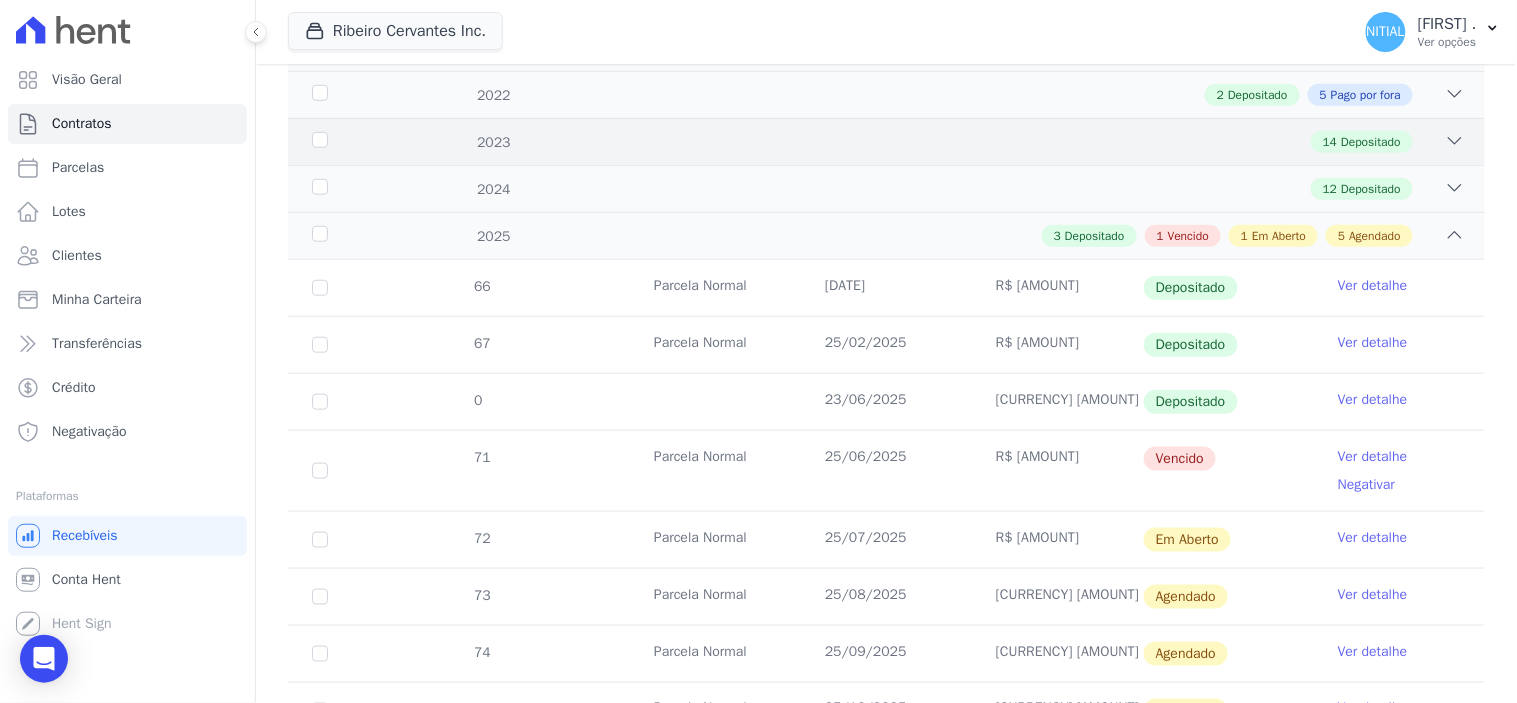 scroll, scrollTop: 0, scrollLeft: 0, axis: both 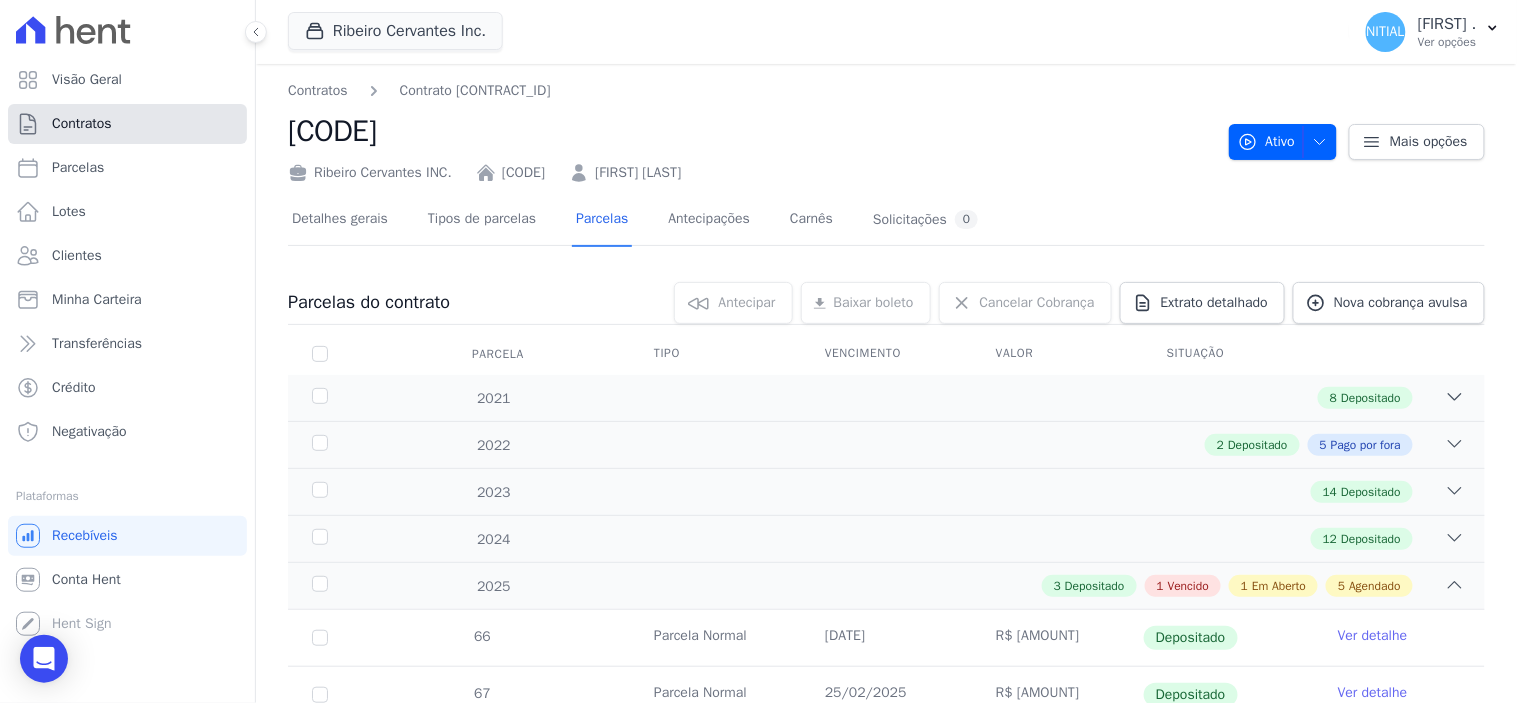 click on "Contratos" at bounding box center [127, 124] 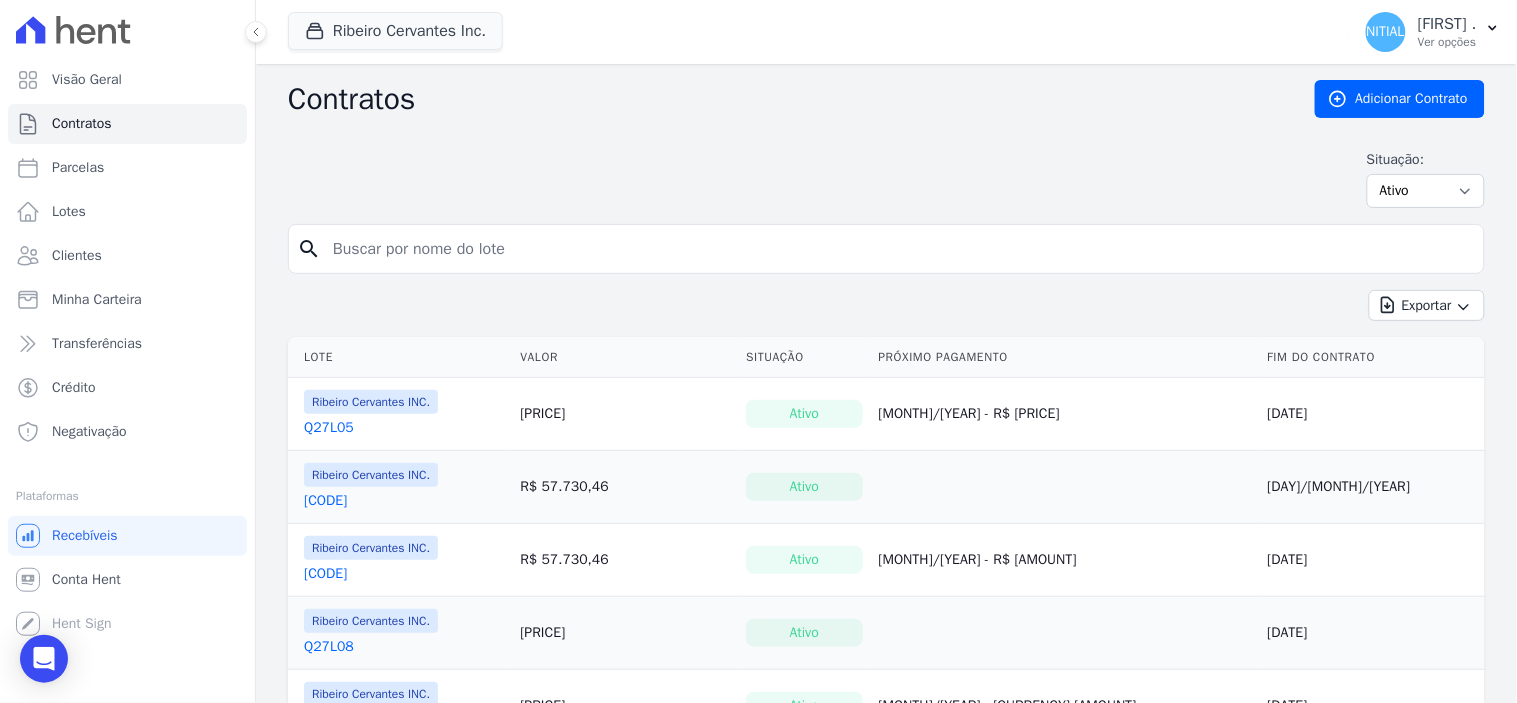 click at bounding box center (898, 249) 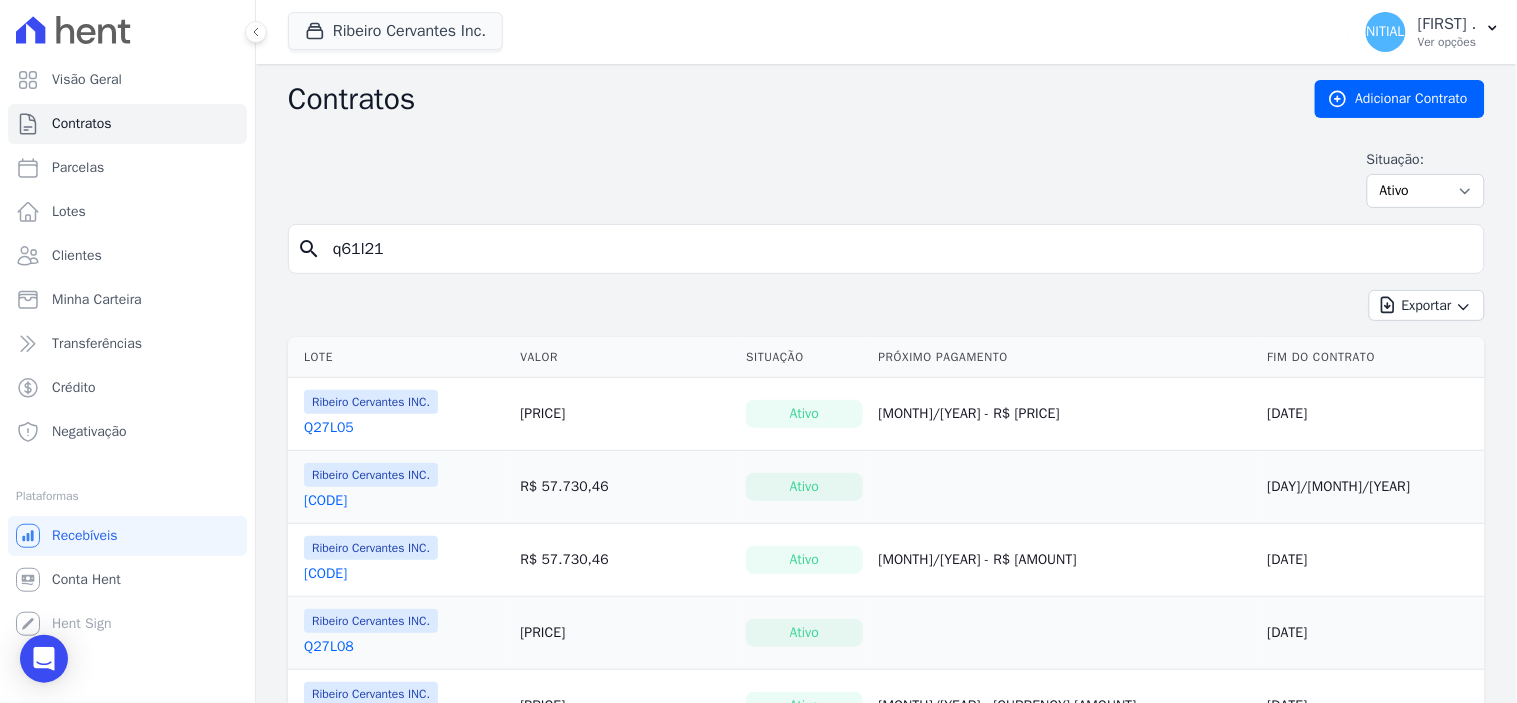 type on "q61l21" 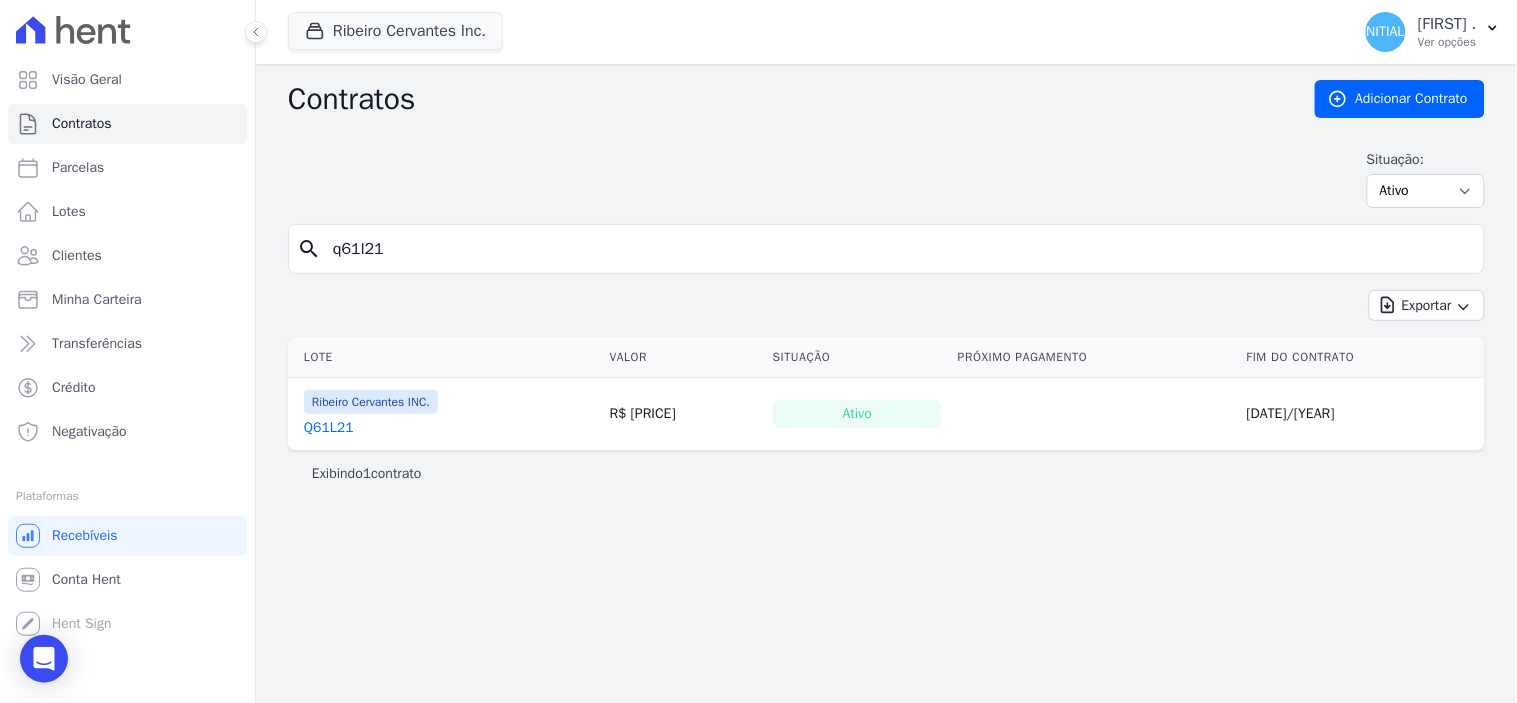 click on "Q61L21" at bounding box center (329, 428) 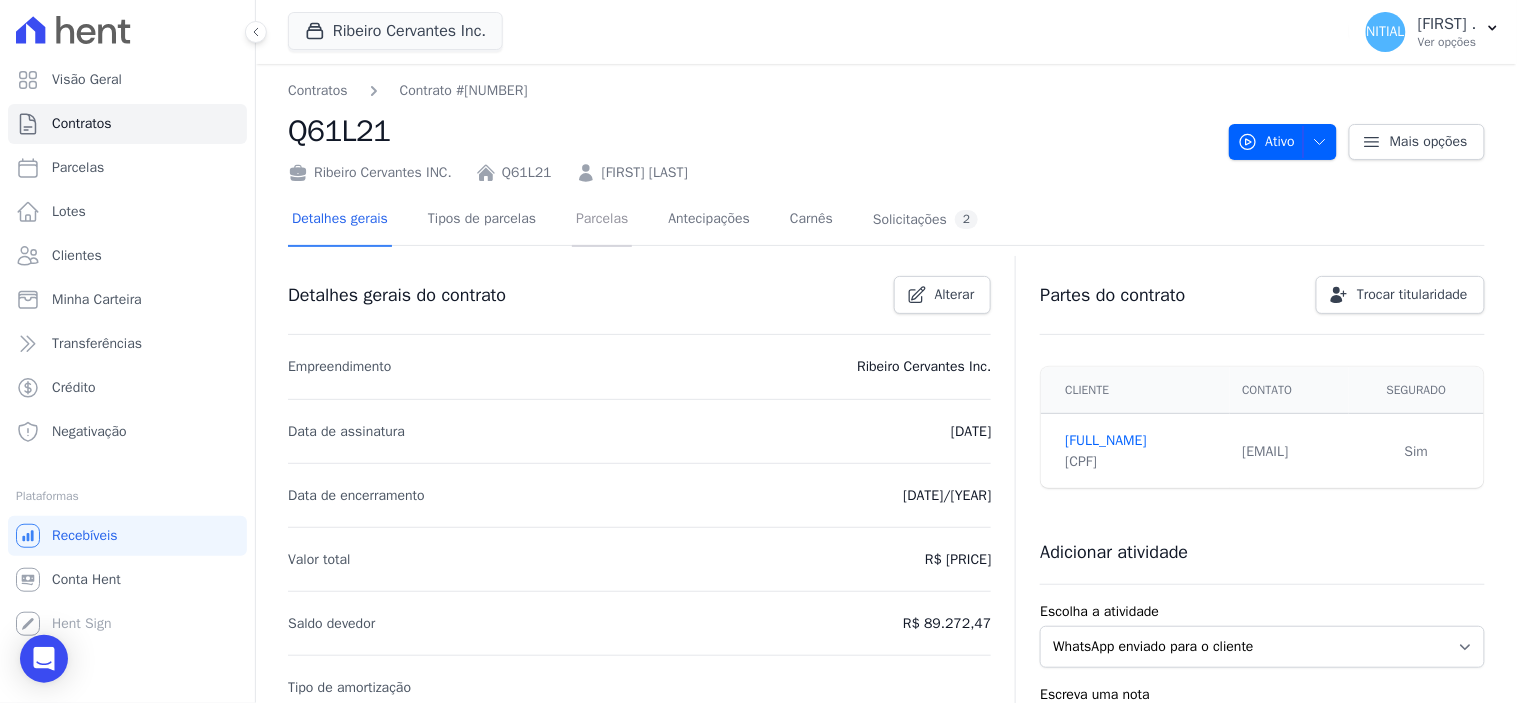 click on "Parcelas" at bounding box center [602, 220] 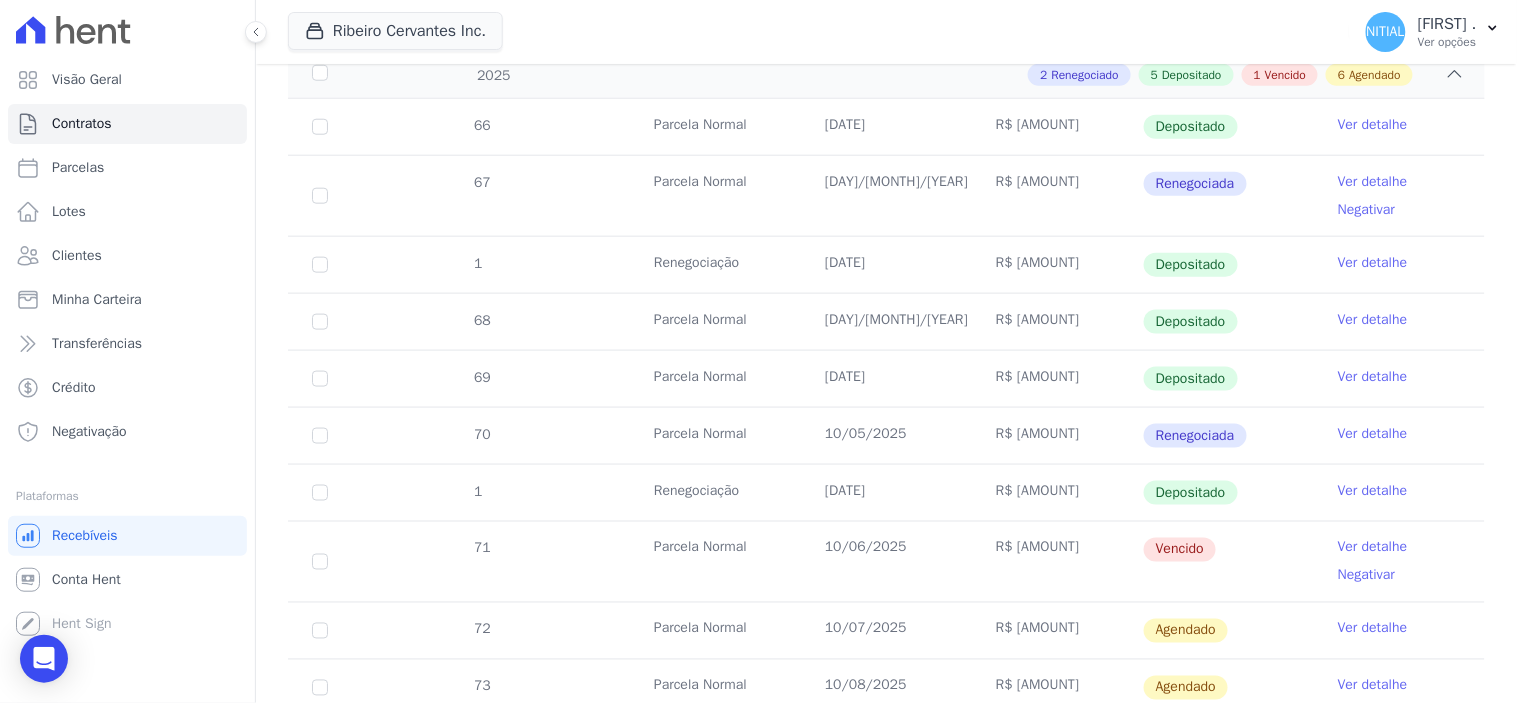 scroll, scrollTop: 777, scrollLeft: 0, axis: vertical 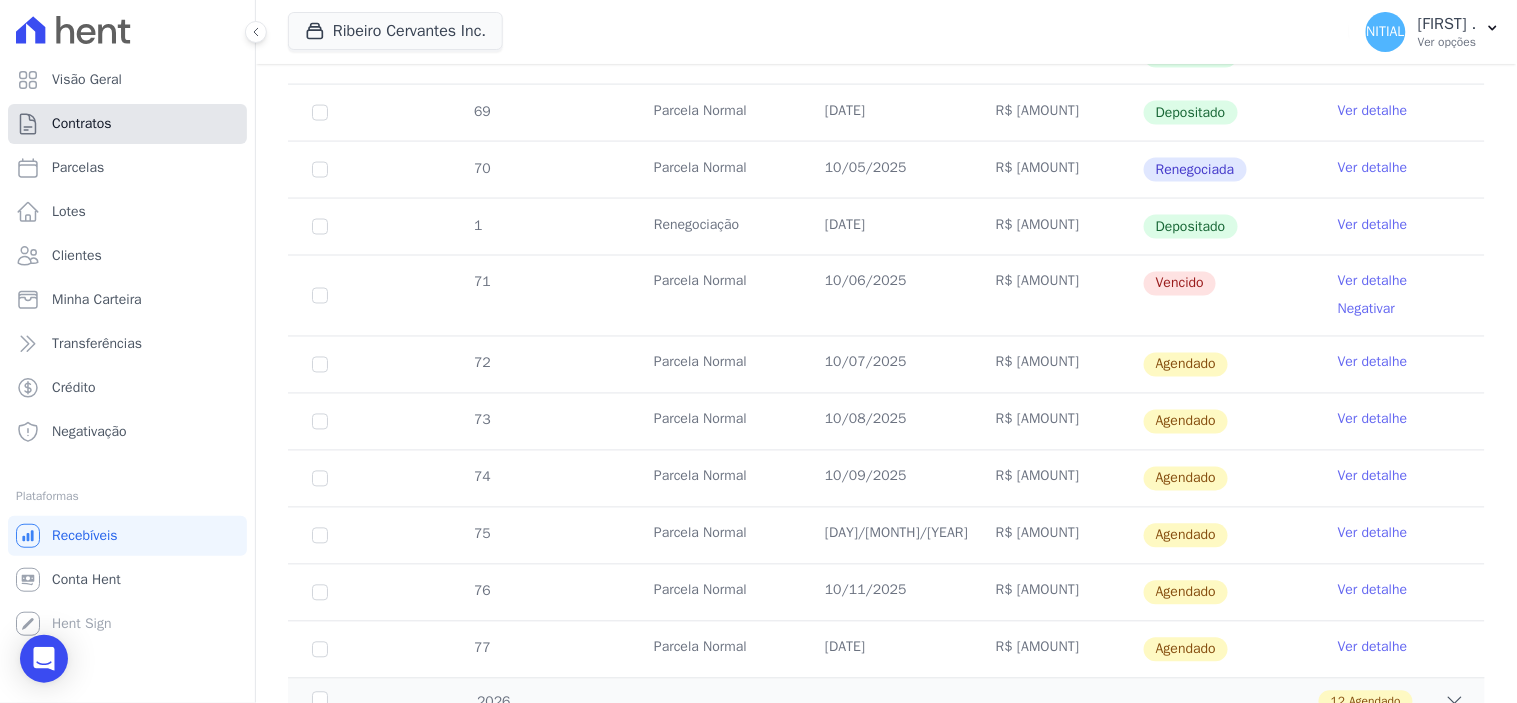 click on "Contratos" at bounding box center [127, 124] 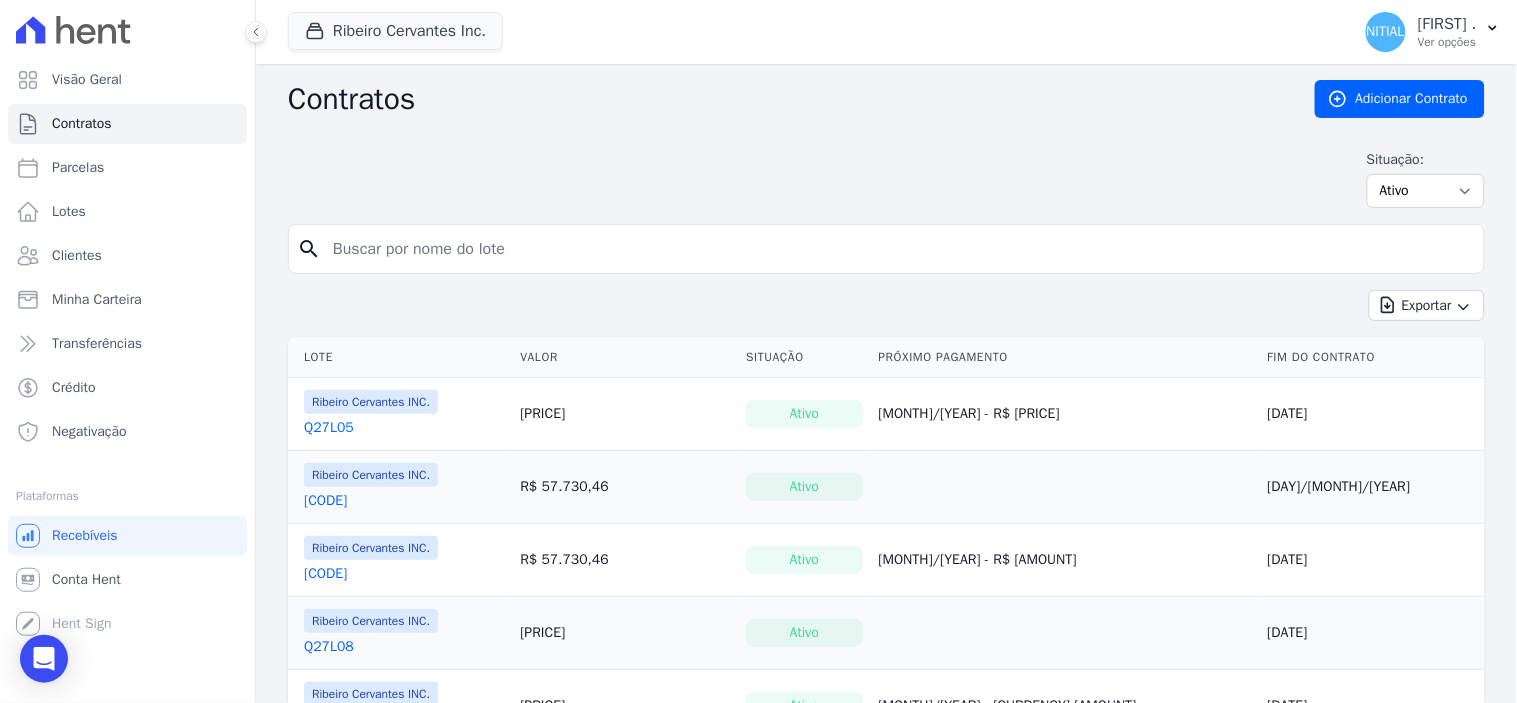 click at bounding box center (898, 249) 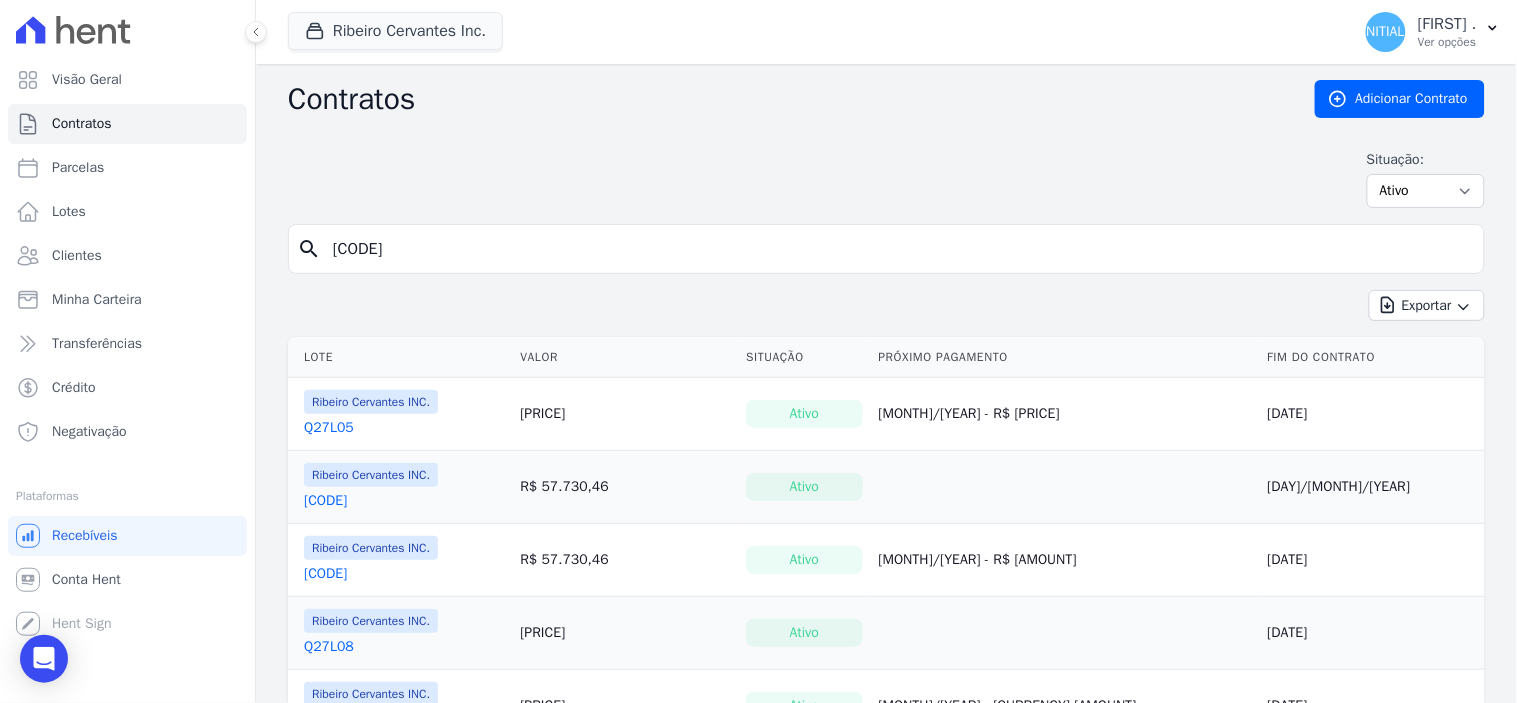 type on "[CODE]" 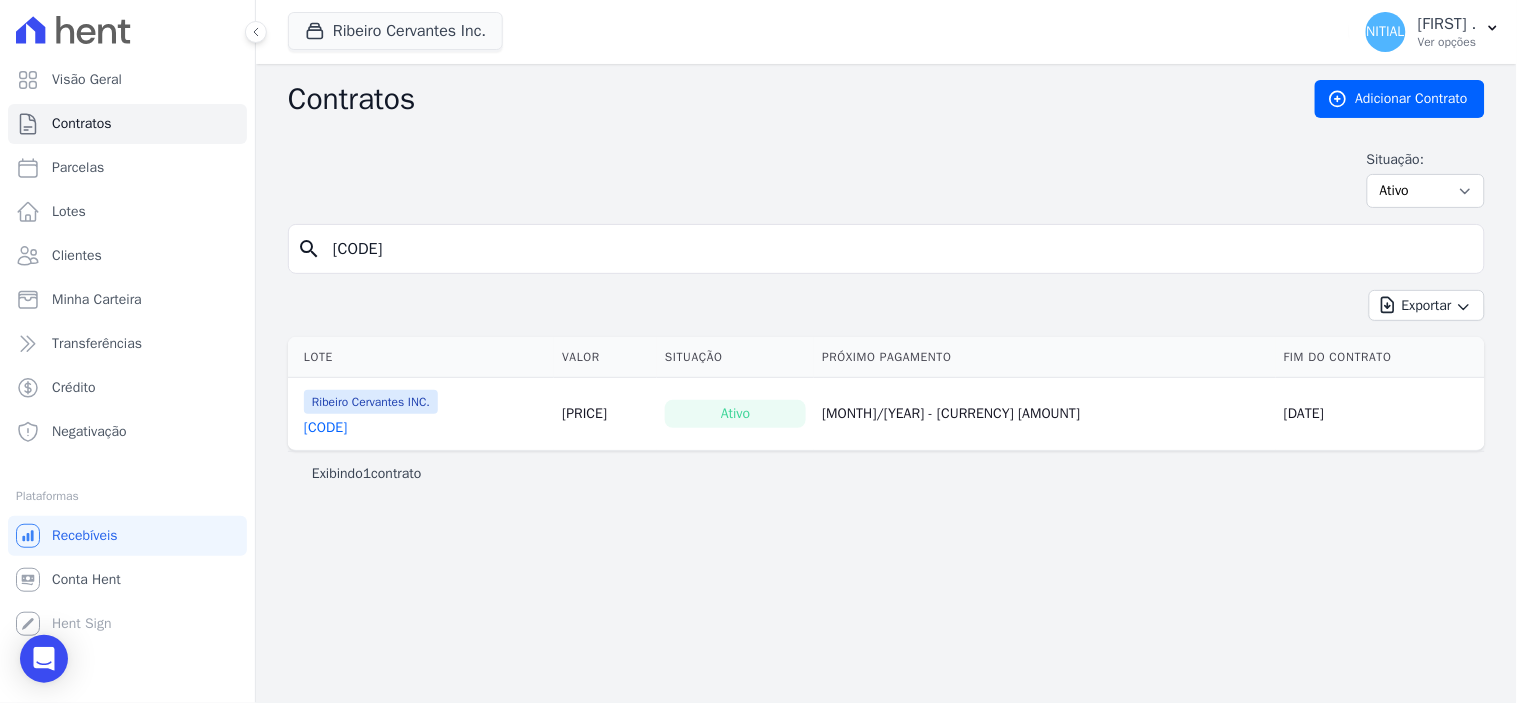 click on "[CODE]" at bounding box center (325, 428) 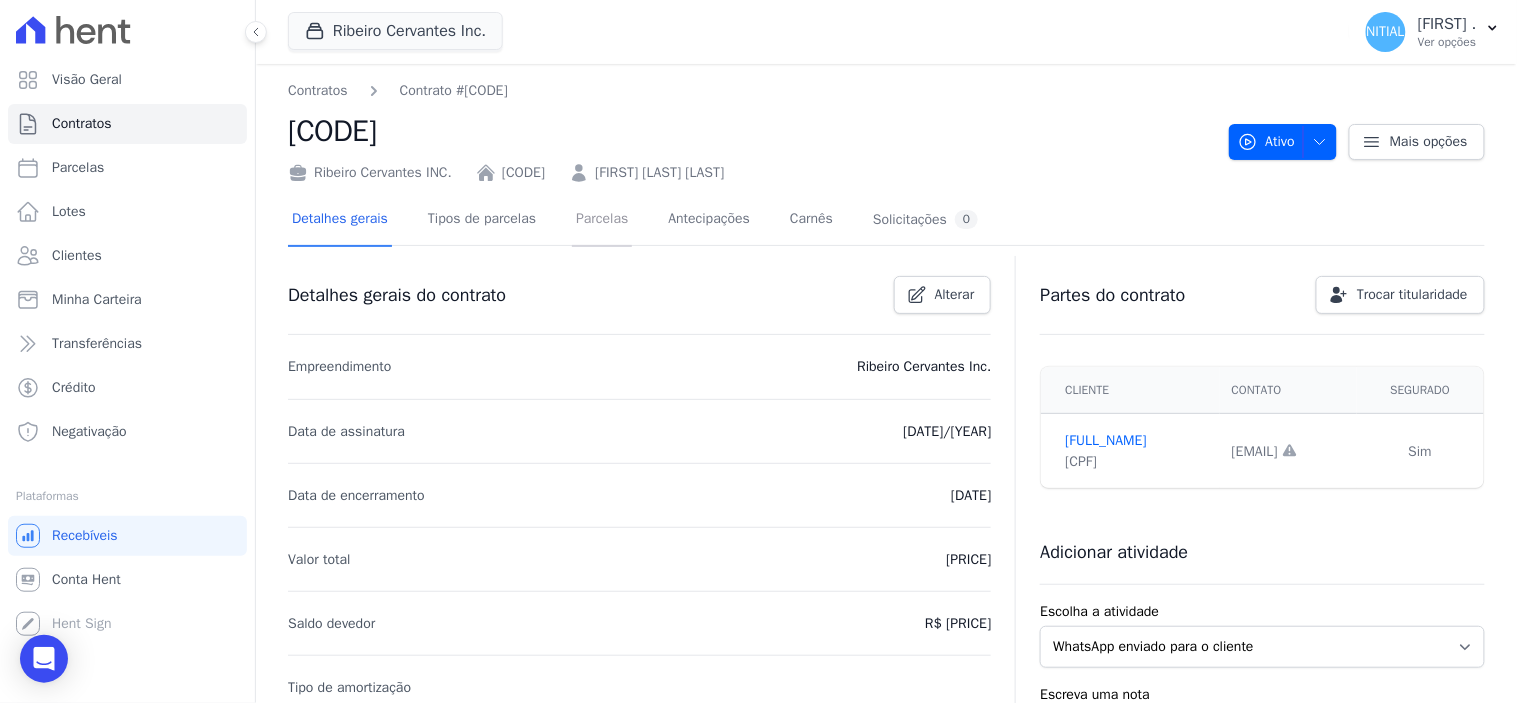 click on "Parcelas" at bounding box center (602, 220) 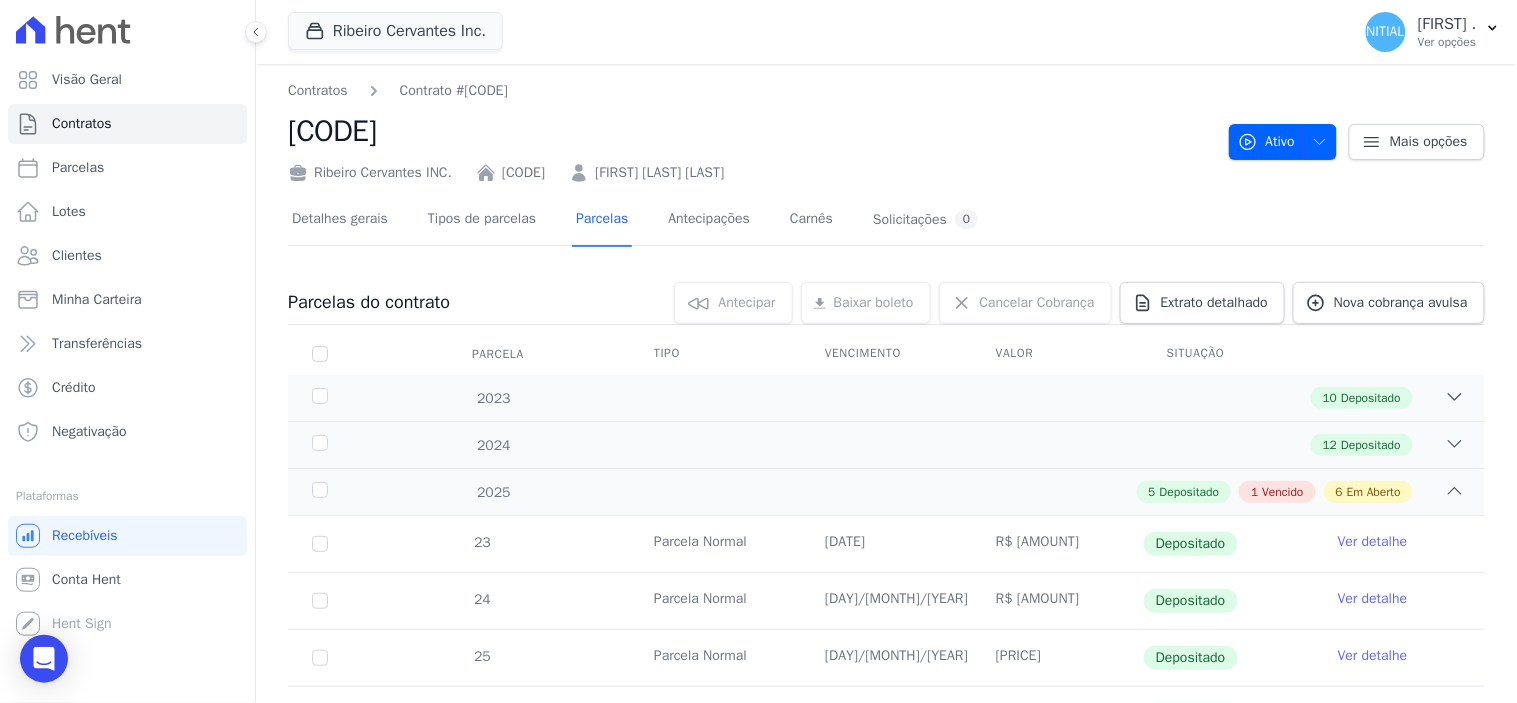 scroll, scrollTop: 555, scrollLeft: 0, axis: vertical 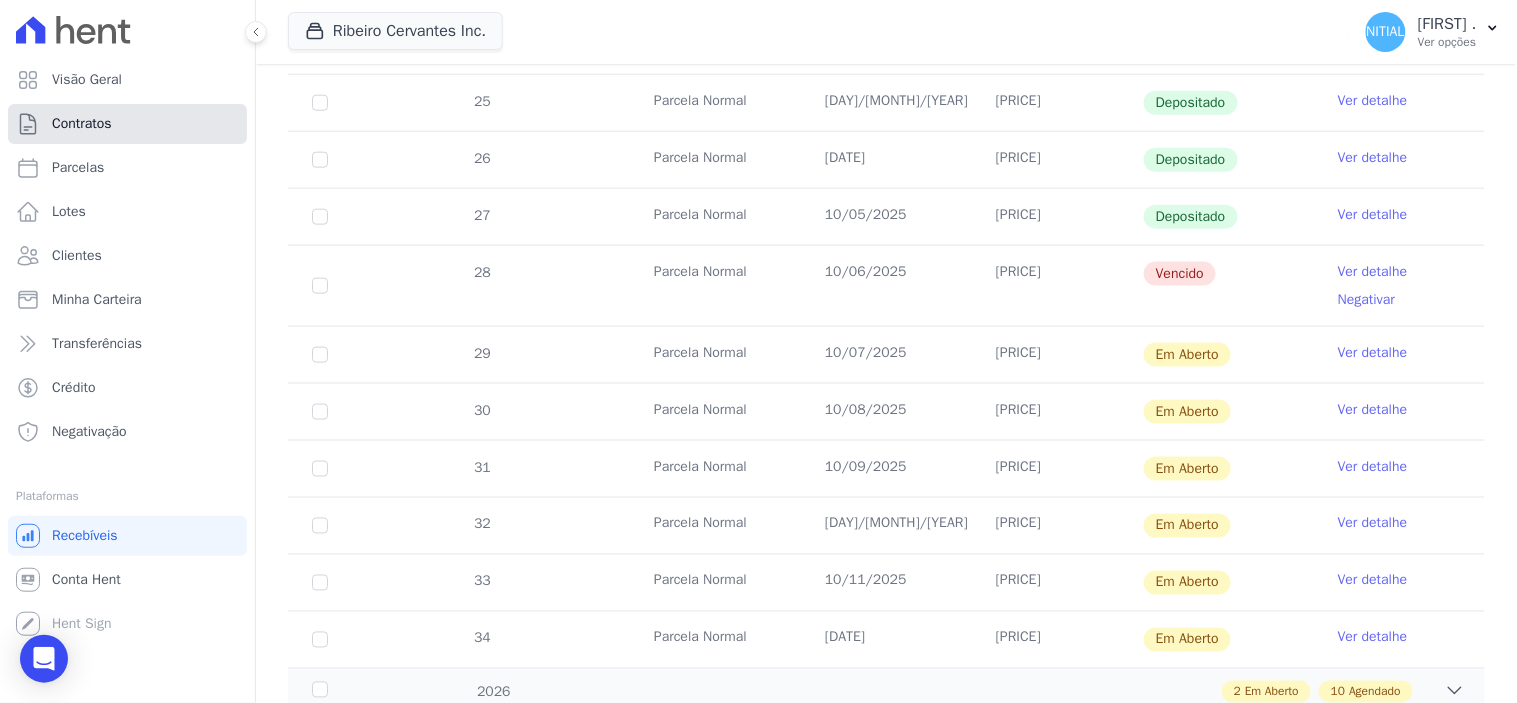 click on "Contratos" at bounding box center [82, 124] 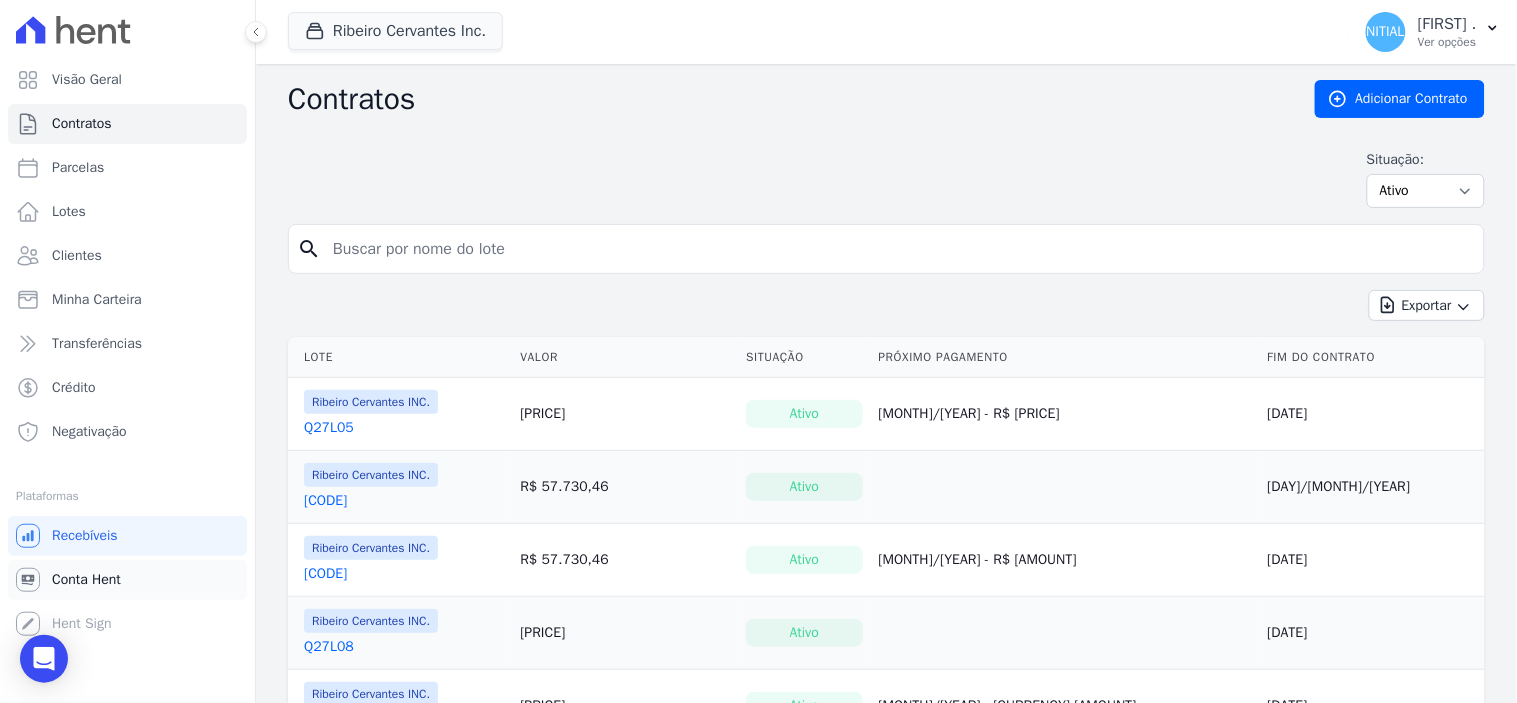 click on "Conta Hent" at bounding box center [86, 580] 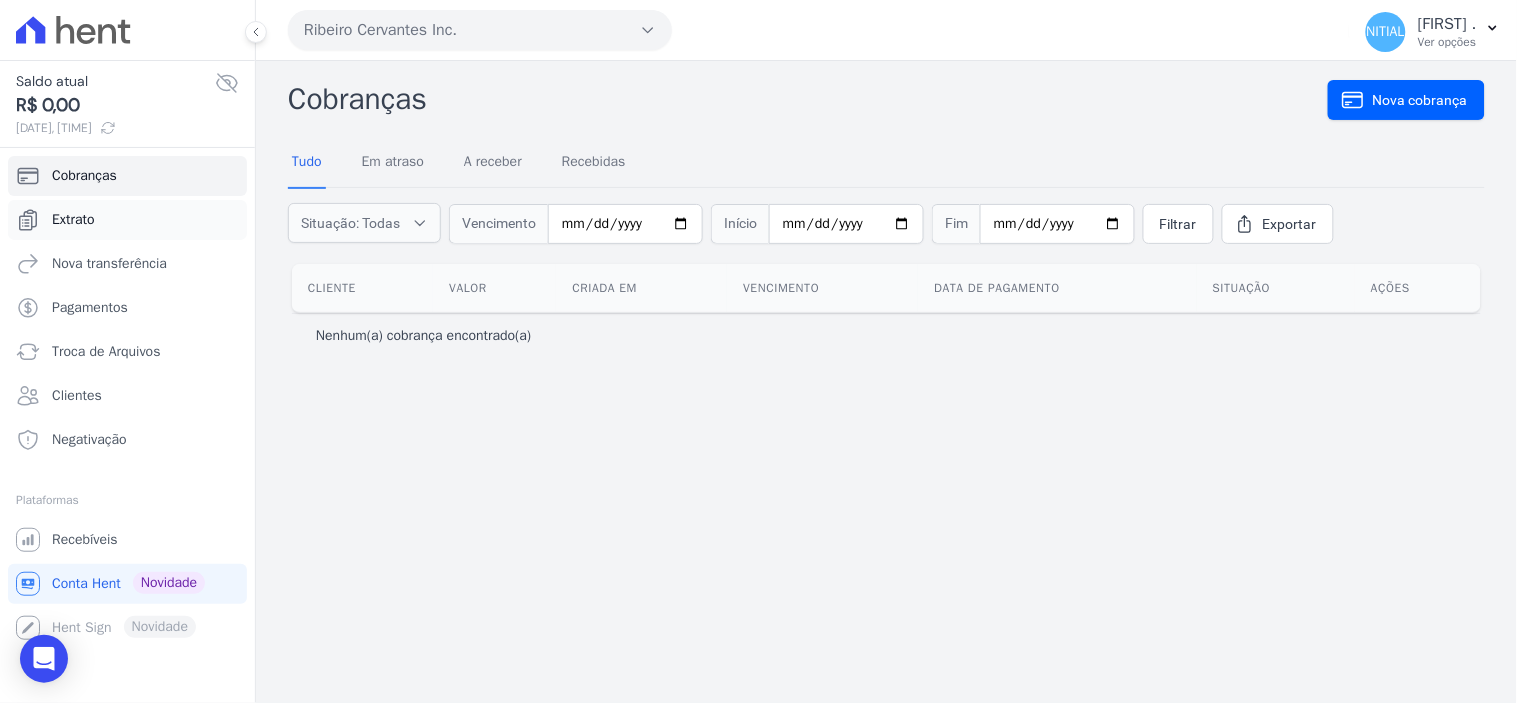 click on "Extrato" at bounding box center [127, 220] 